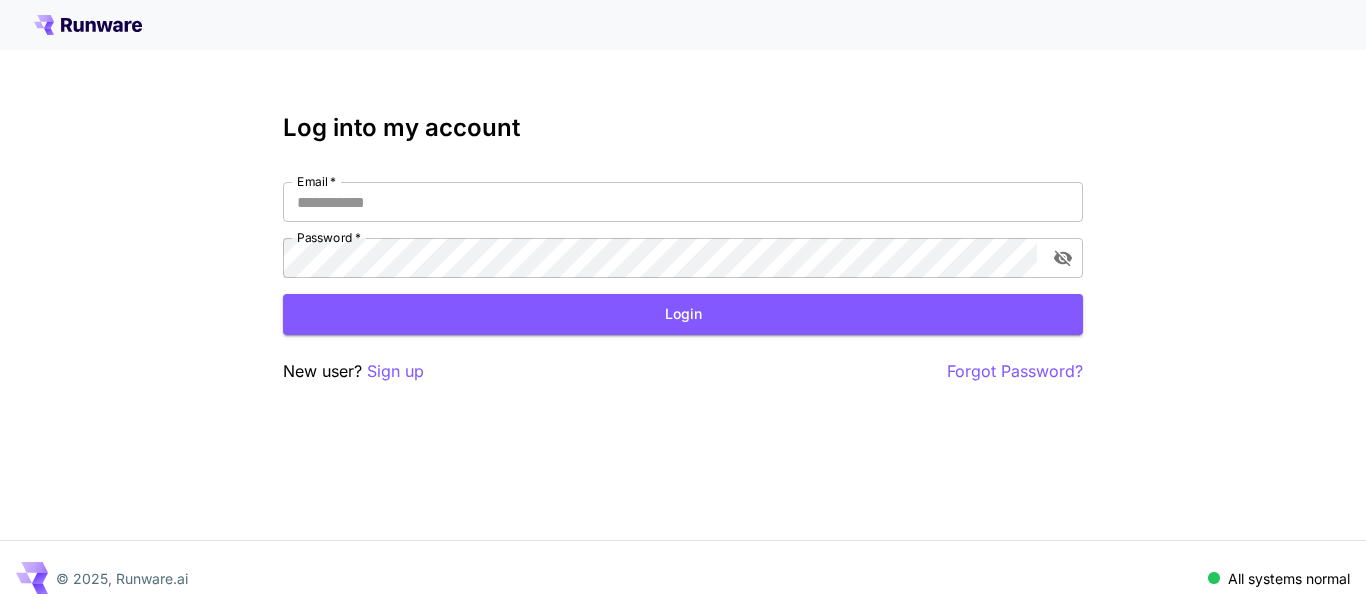 scroll, scrollTop: 0, scrollLeft: 0, axis: both 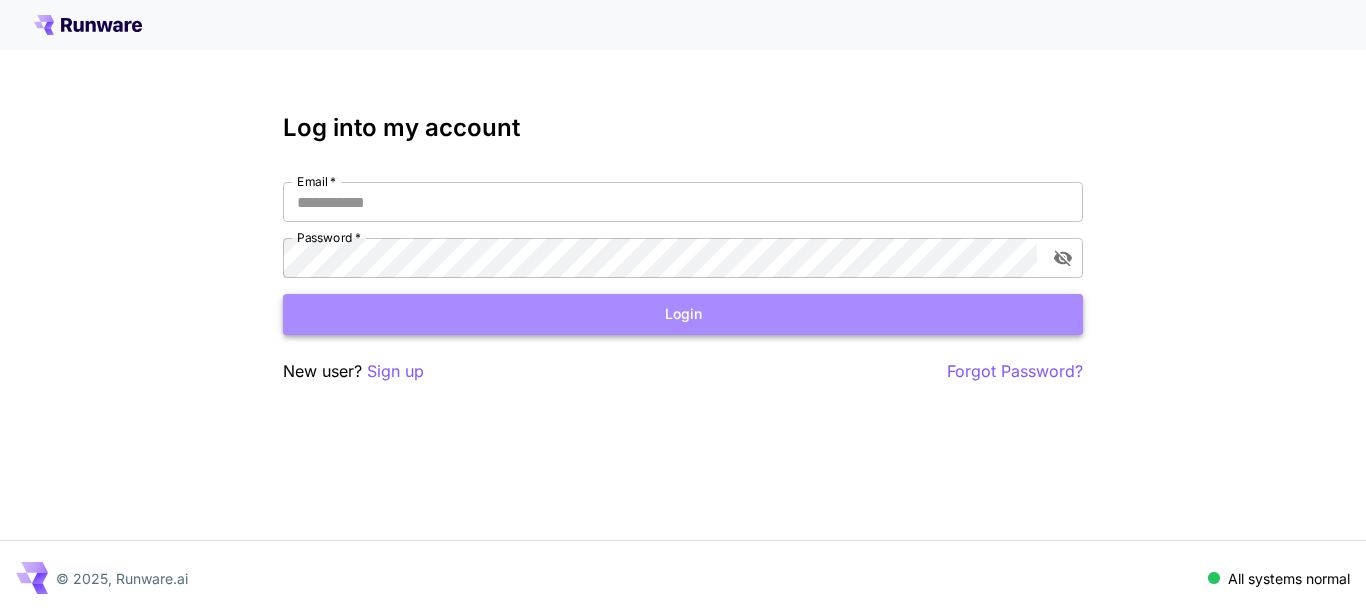 drag, startPoint x: 678, startPoint y: 319, endPoint x: 820, endPoint y: 0, distance: 349.1776 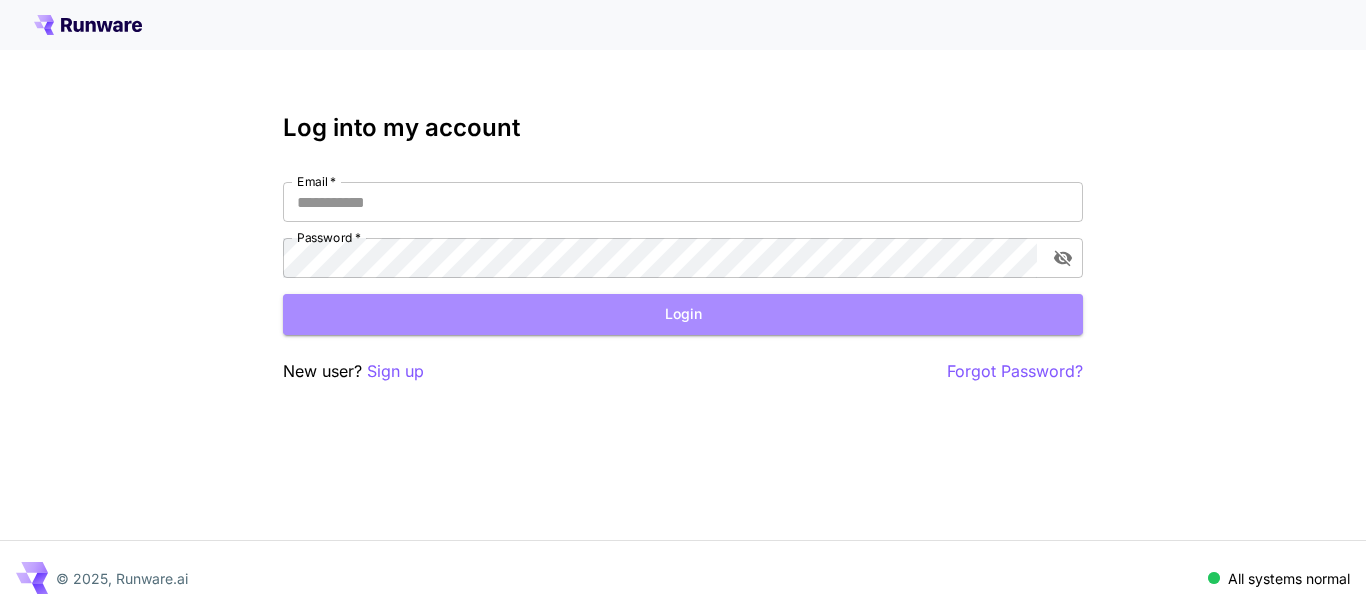 click on "Login" at bounding box center (683, 314) 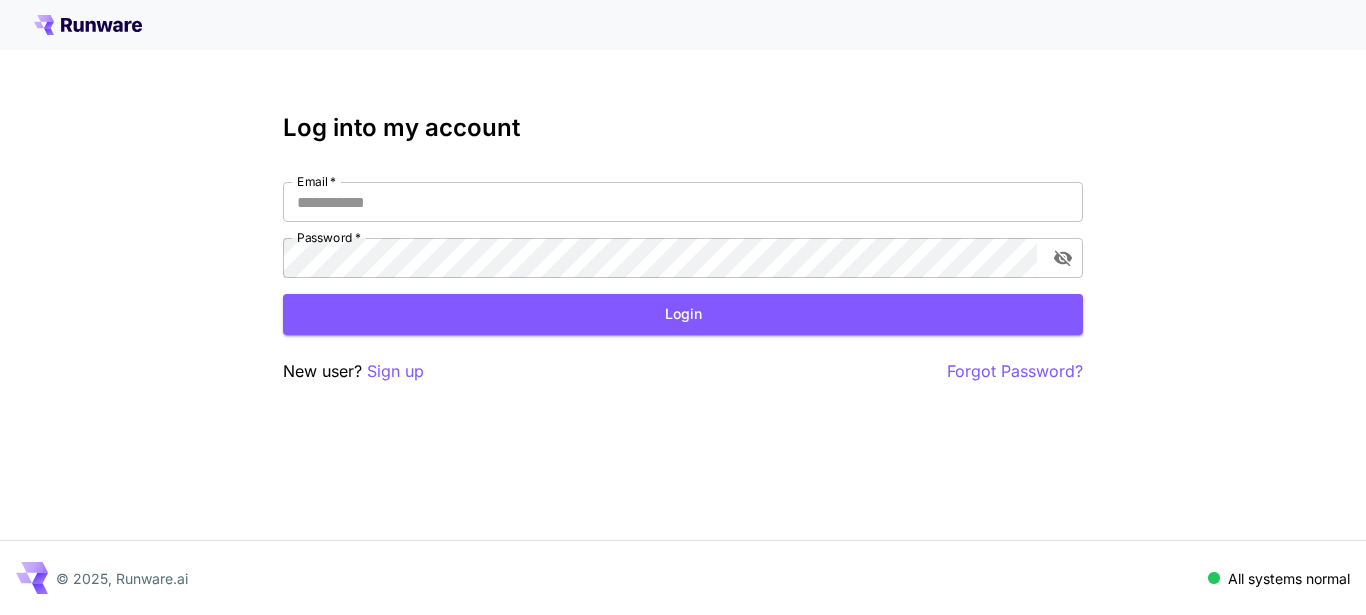 type on "**********" 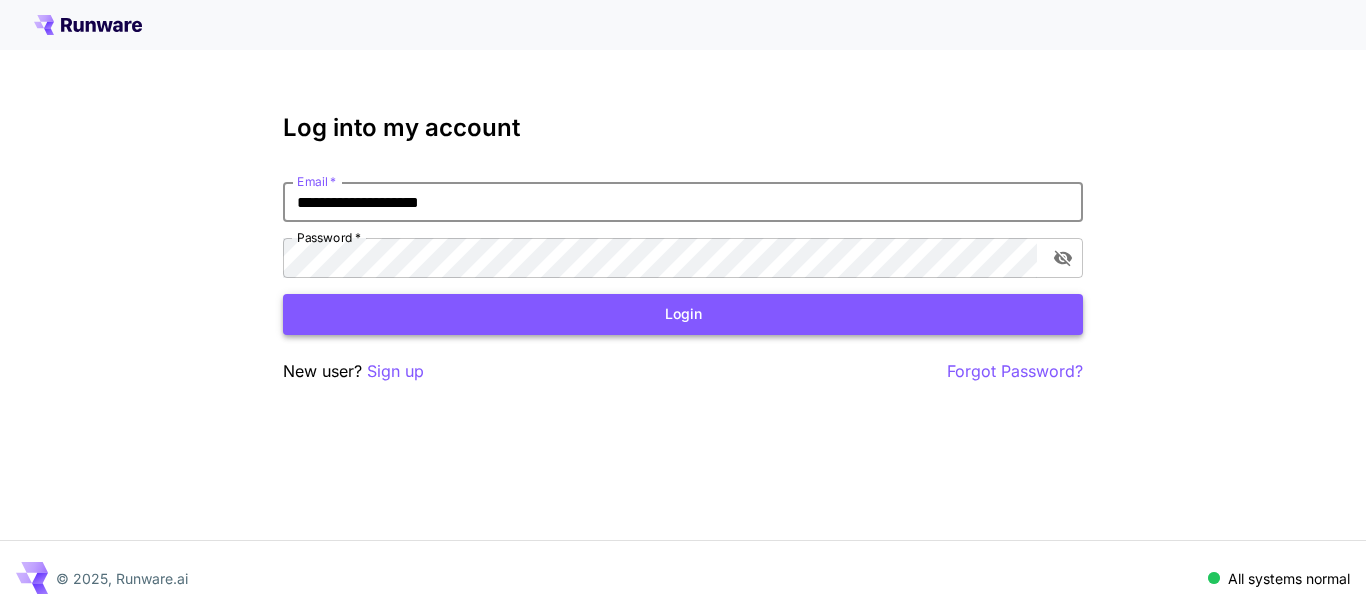click on "Login" at bounding box center [683, 314] 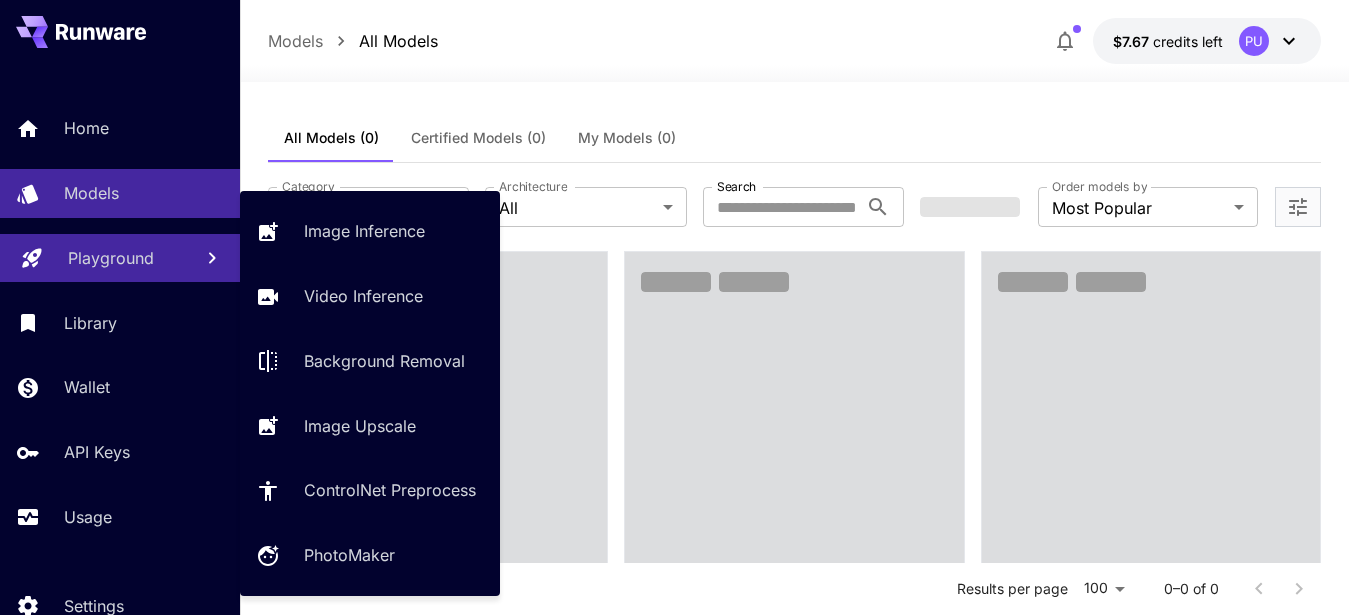 click on "Playground" at bounding box center [111, 258] 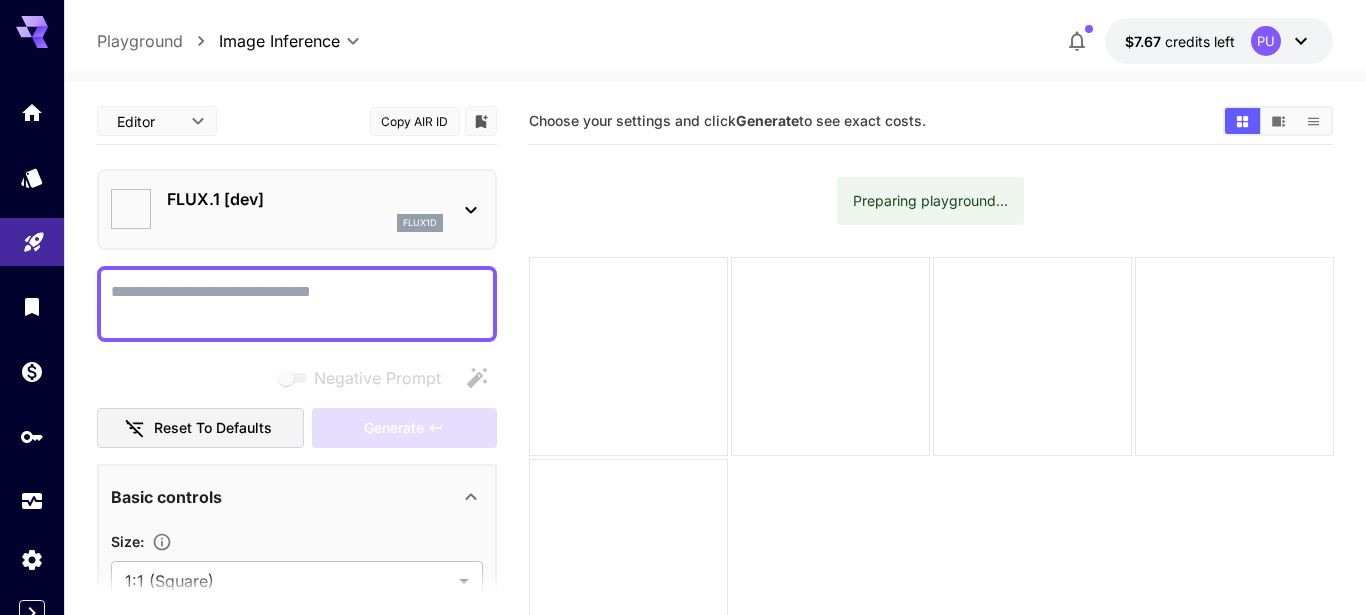 type on "**********" 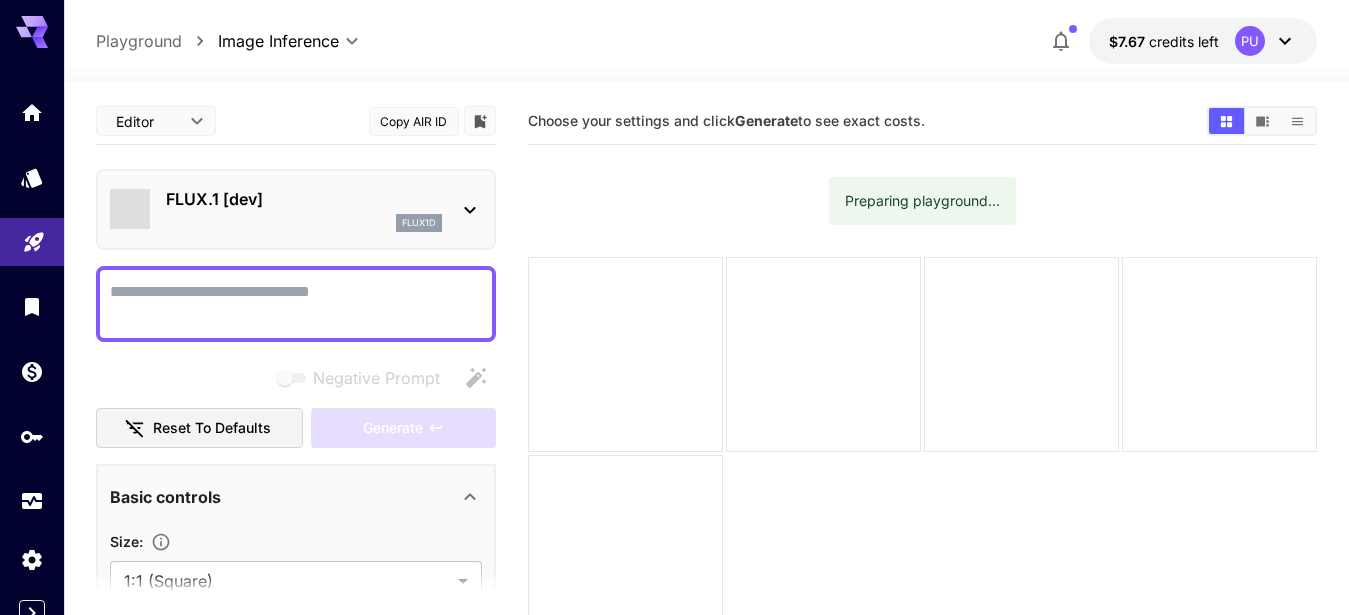 click on "FLUX.1 [dev]" at bounding box center [304, 199] 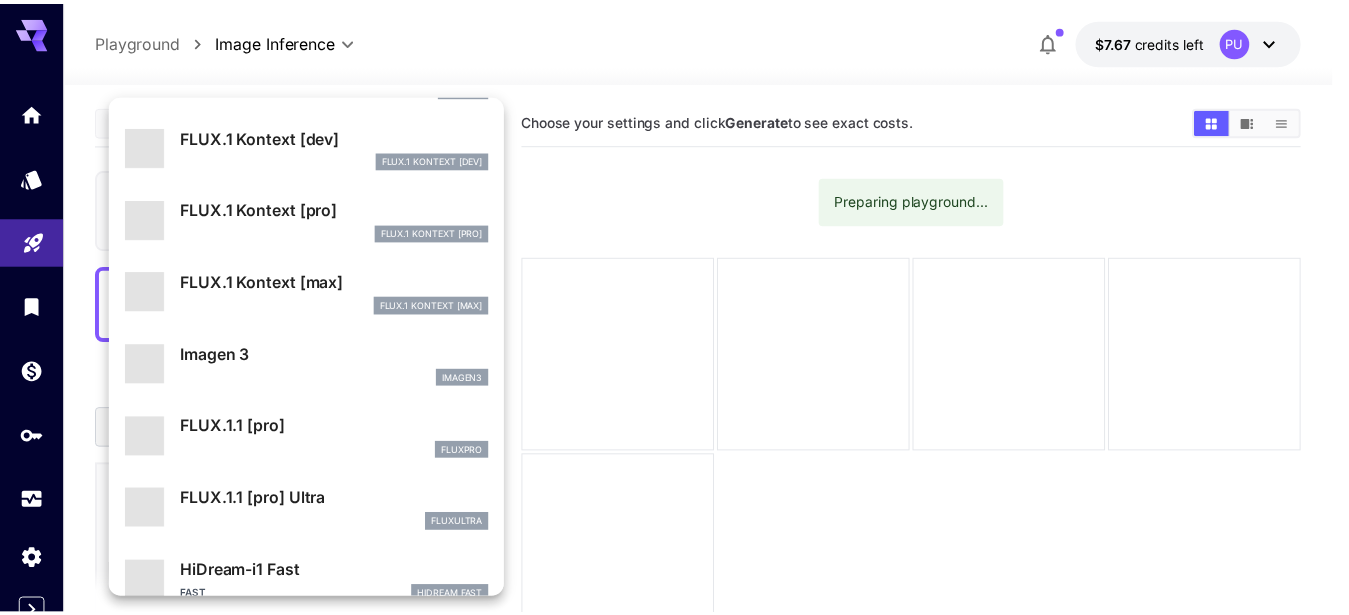 scroll, scrollTop: 842, scrollLeft: 0, axis: vertical 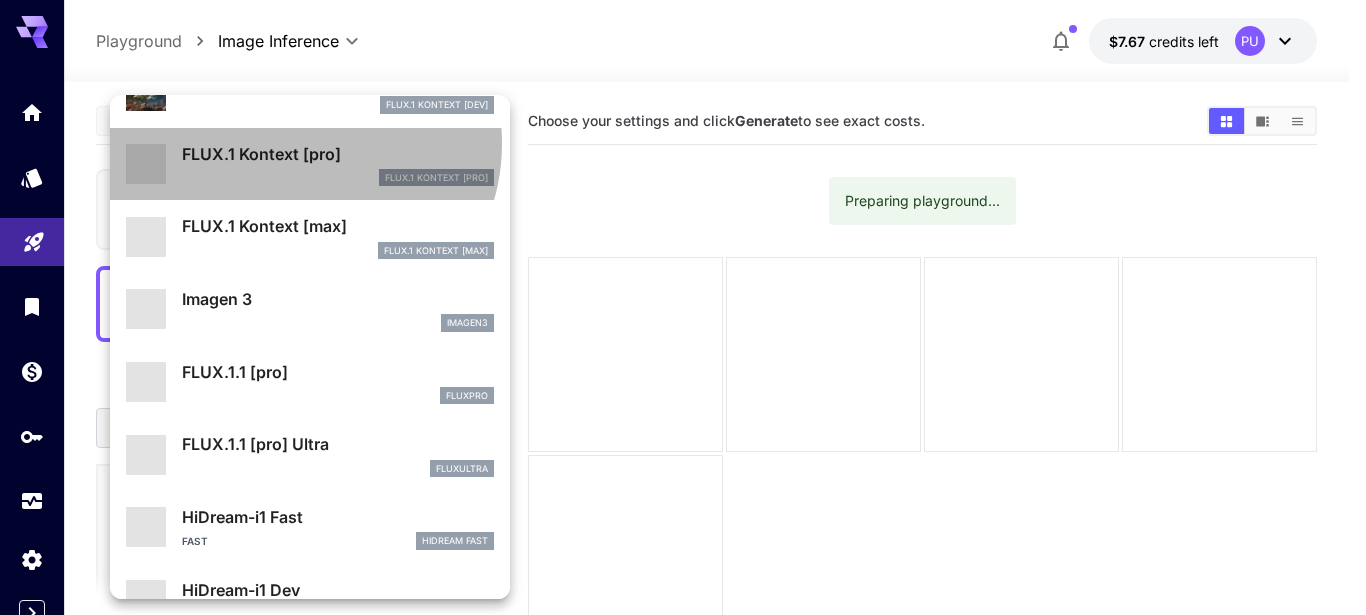 click on "FLUX.1 Kontext [pro]" at bounding box center [338, 154] 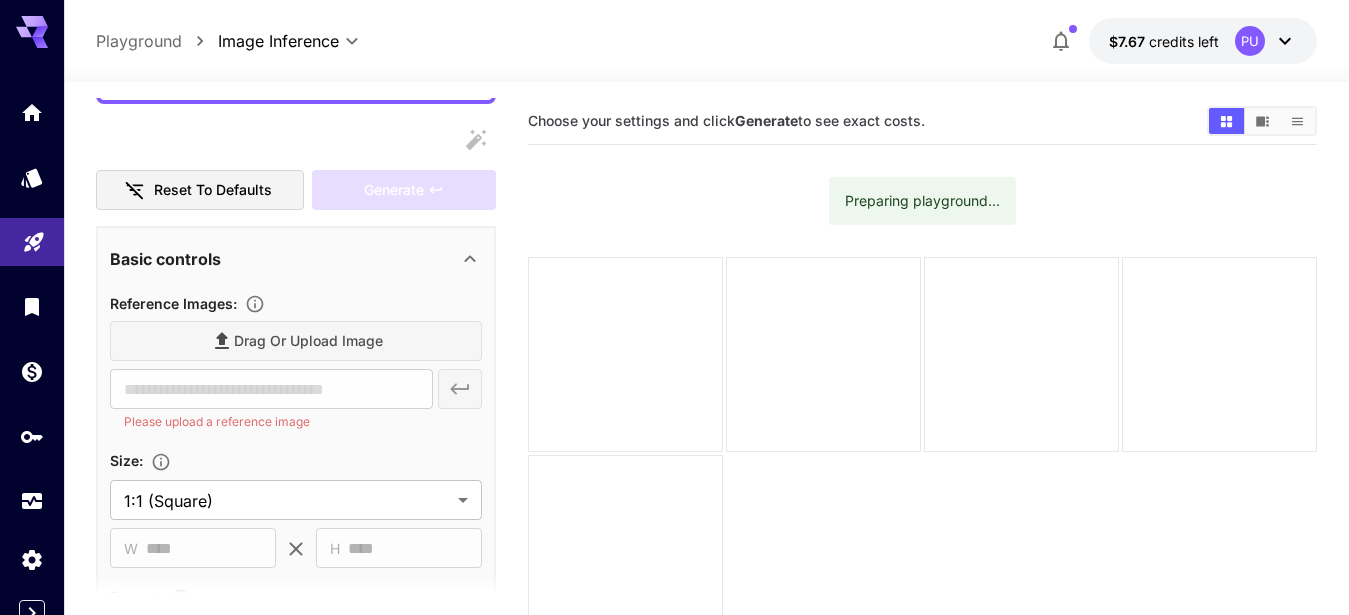 scroll, scrollTop: 259, scrollLeft: 0, axis: vertical 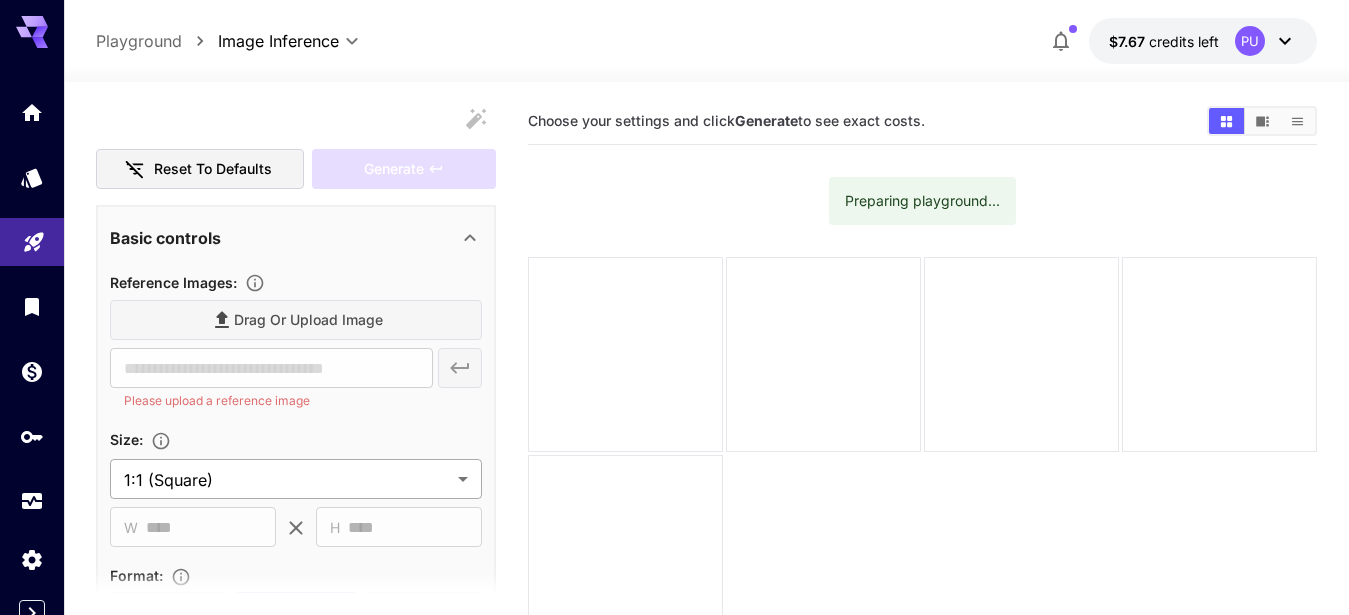click on "**********" at bounding box center [674, 386] 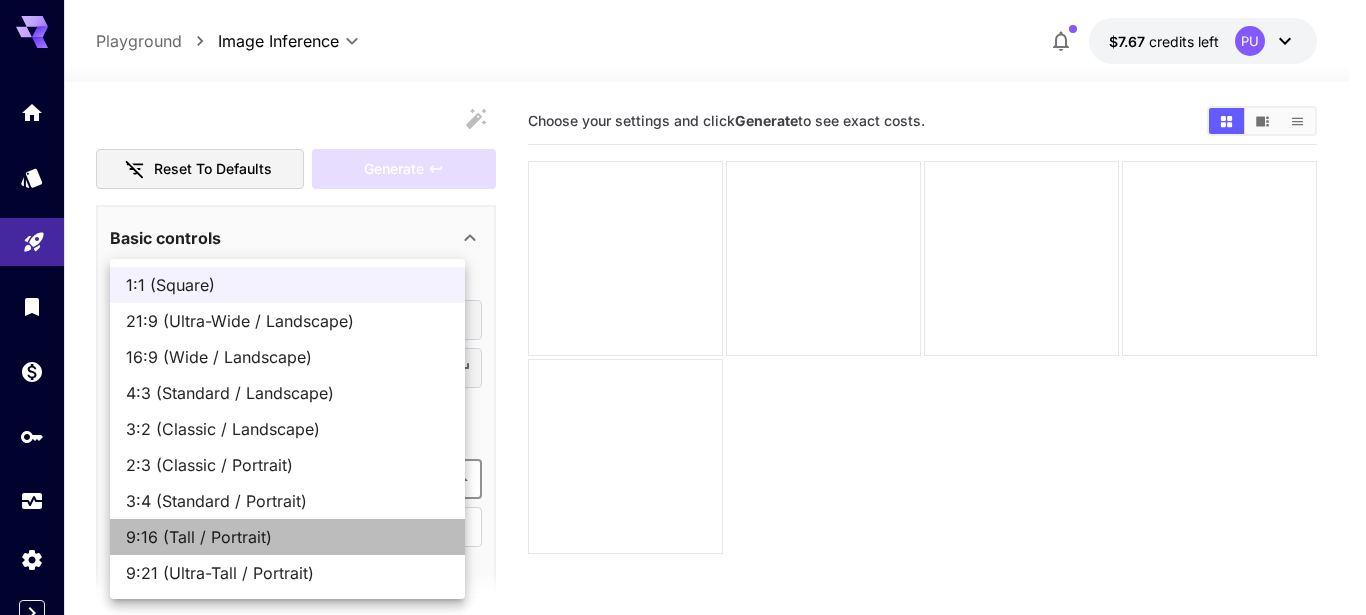 click on "9:16 (Tall / Portrait)" at bounding box center [287, 537] 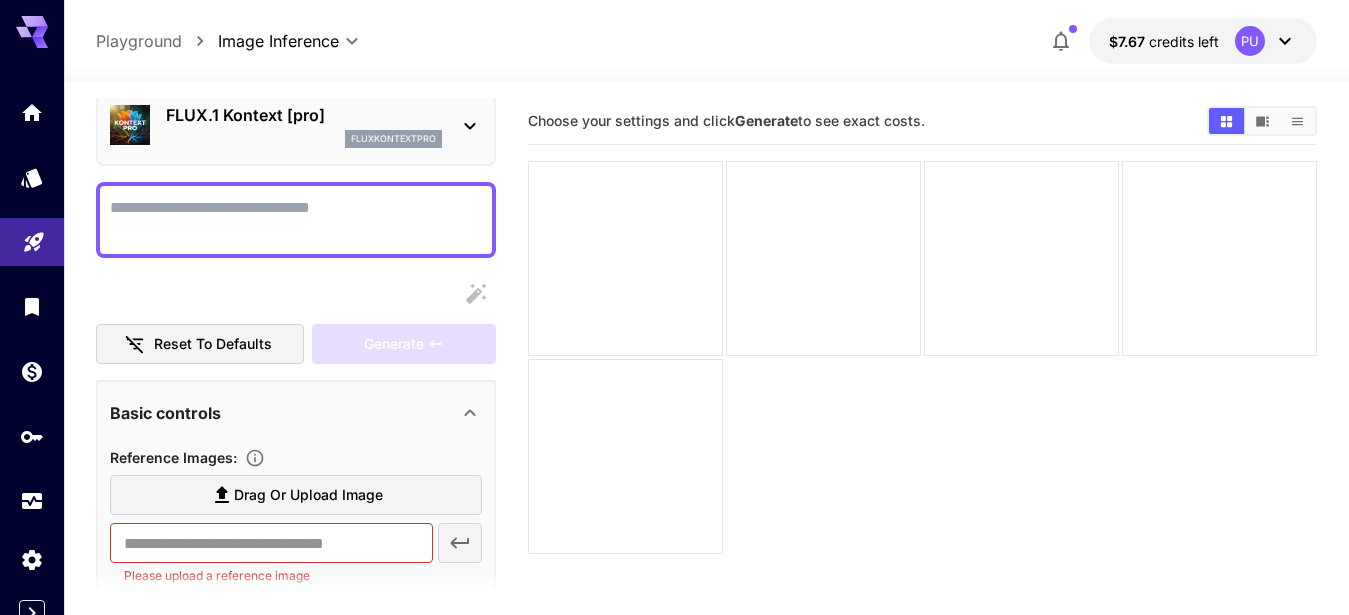 scroll, scrollTop: 64, scrollLeft: 0, axis: vertical 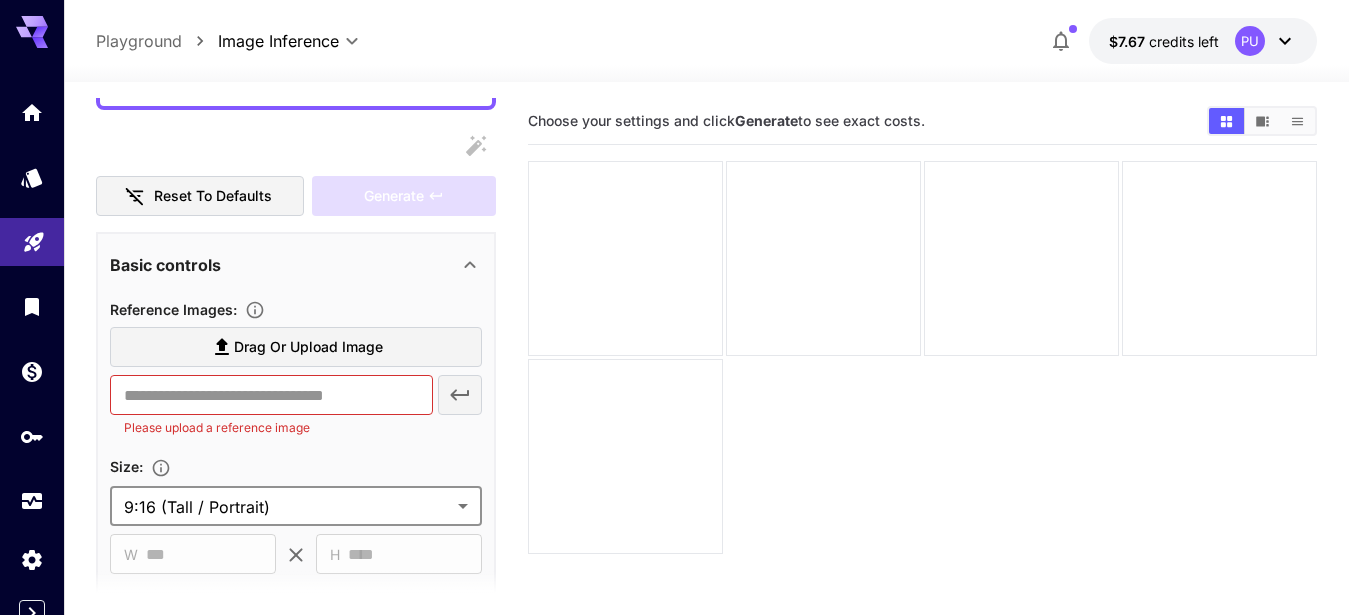 click on "Drag or upload image" at bounding box center [308, 347] 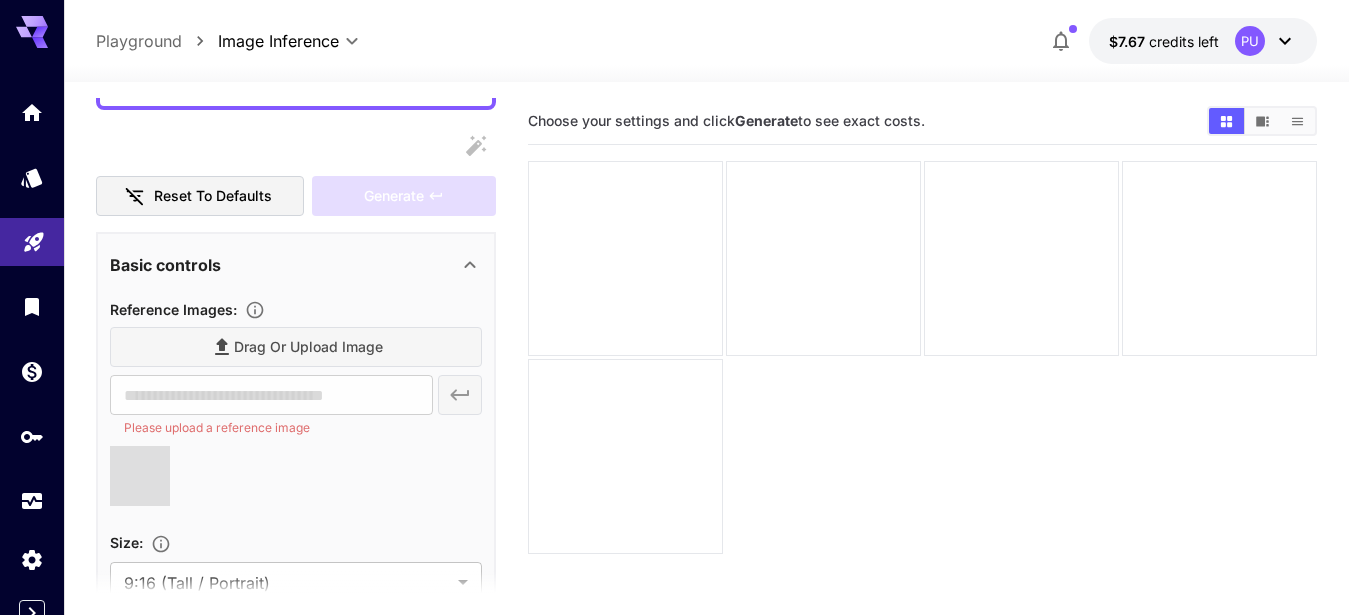 type on "**********" 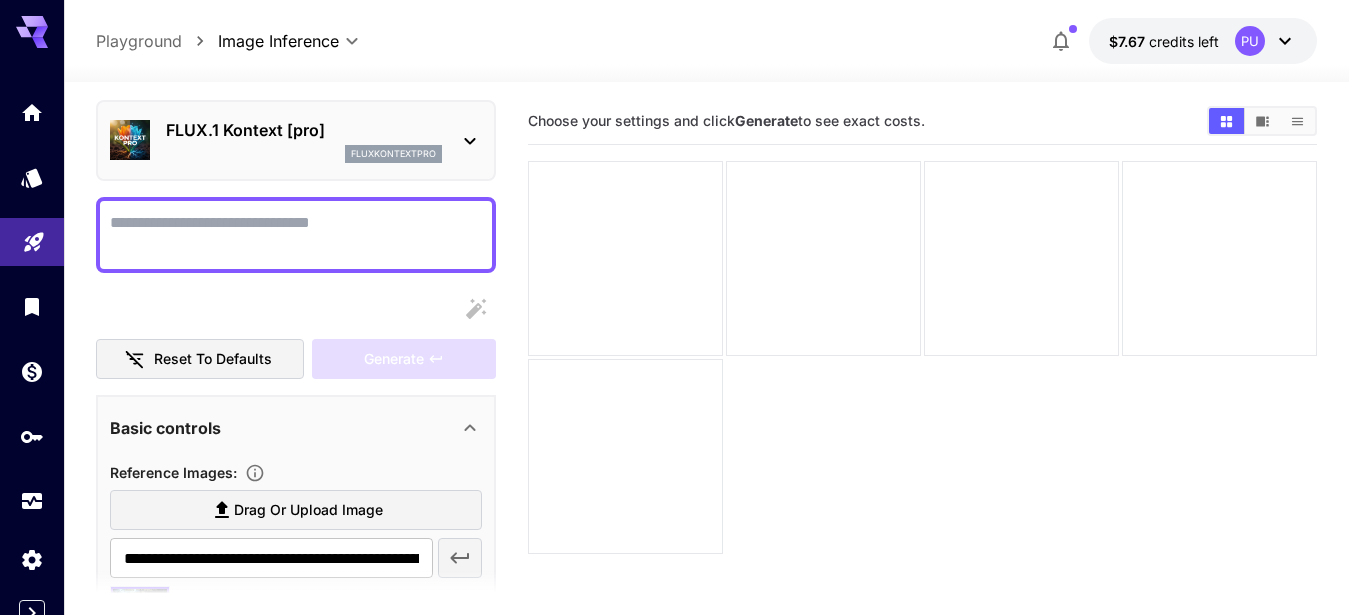 scroll, scrollTop: 65, scrollLeft: 0, axis: vertical 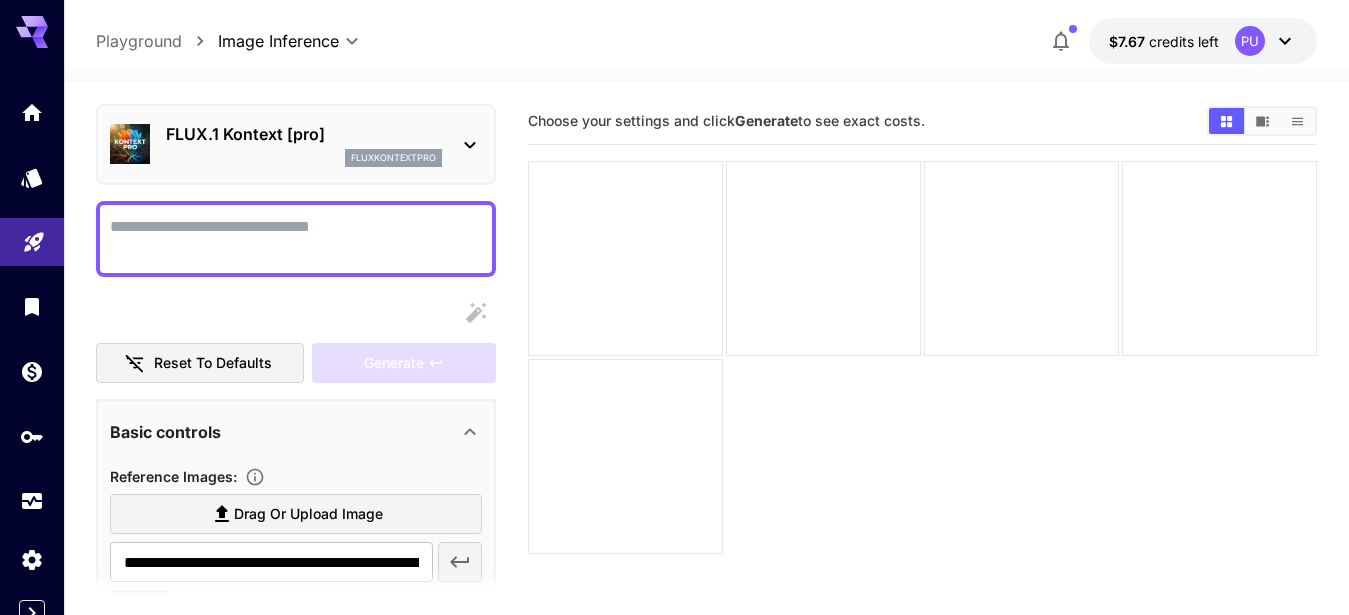 click on "Display cost in response" at bounding box center (296, 239) 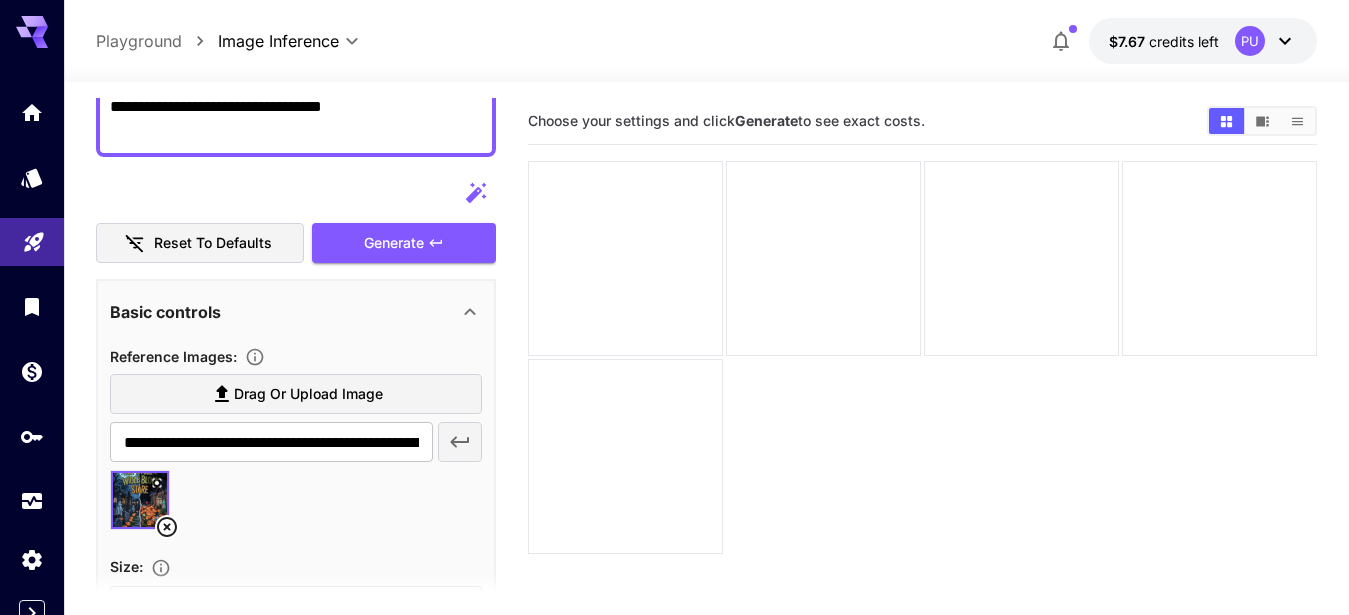 scroll, scrollTop: 125, scrollLeft: 0, axis: vertical 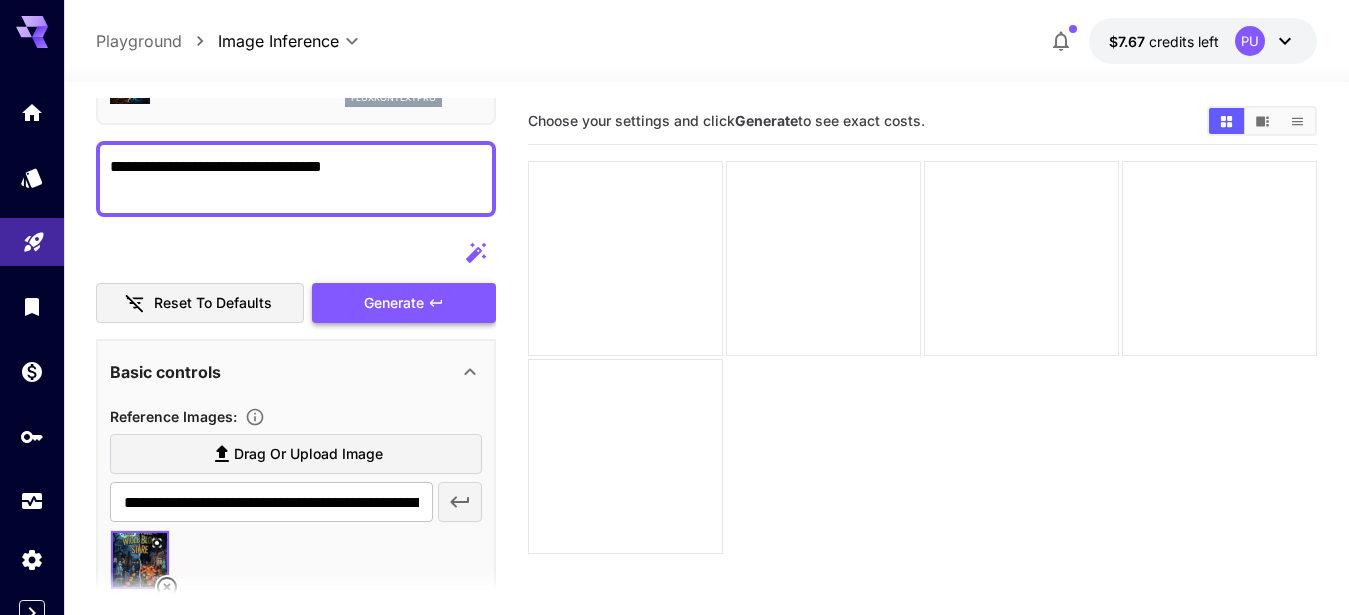 type on "**********" 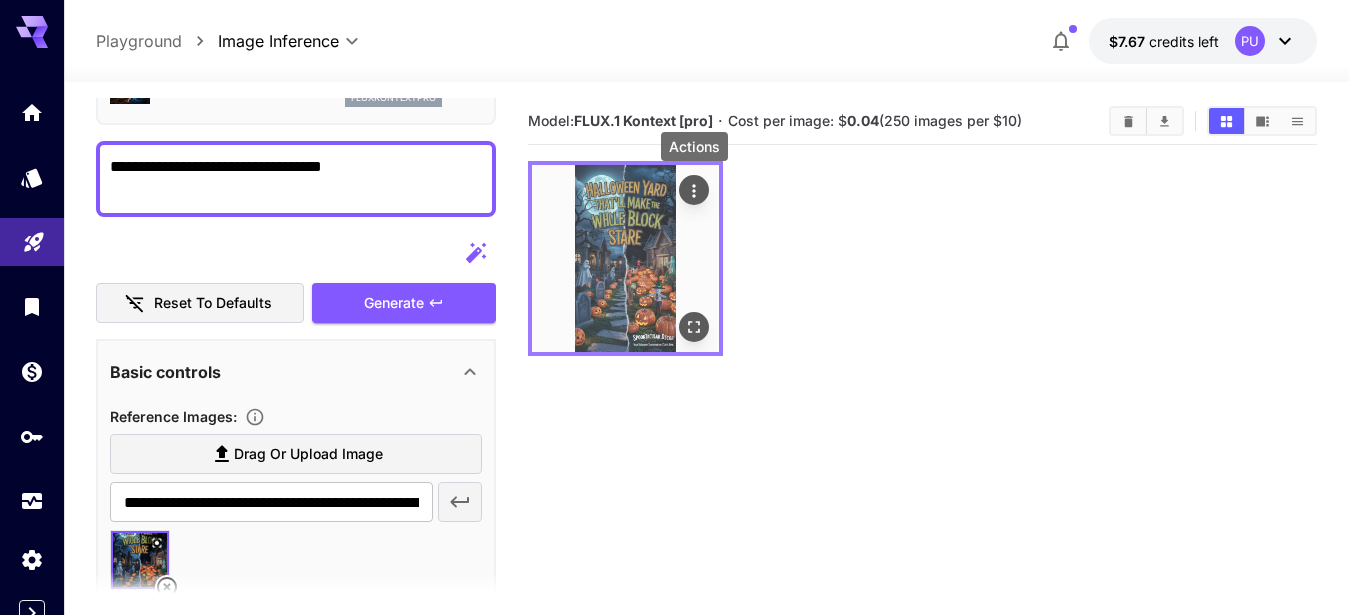 click 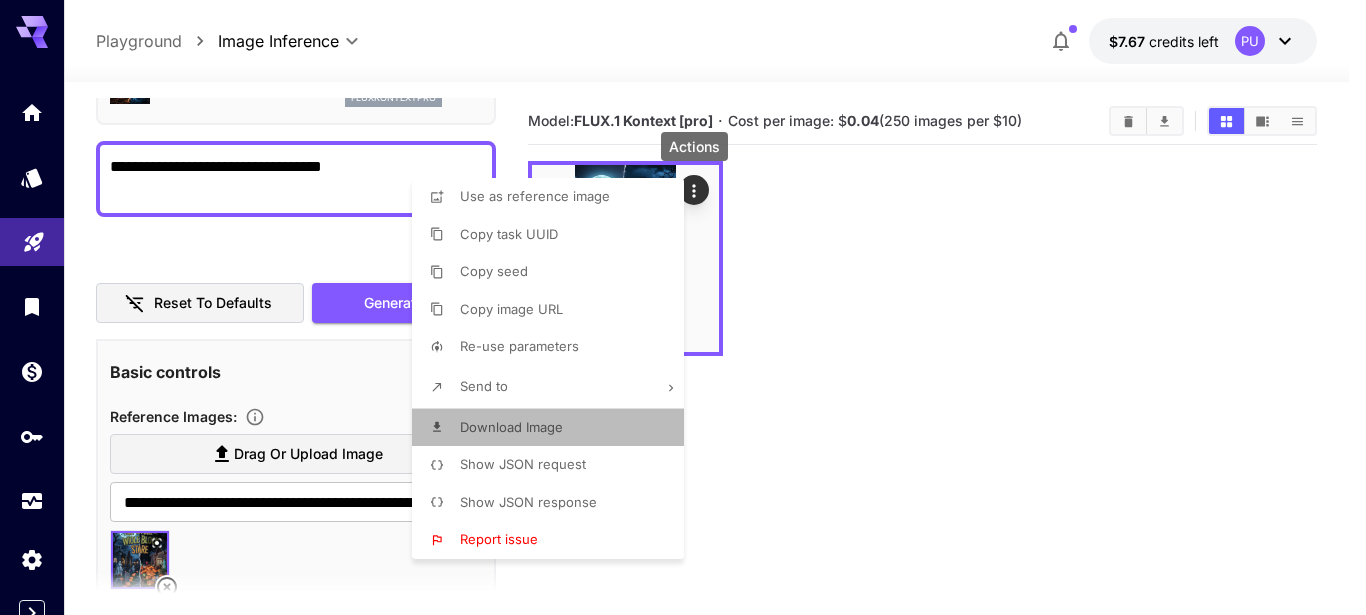 click on "Download Image" at bounding box center [511, 427] 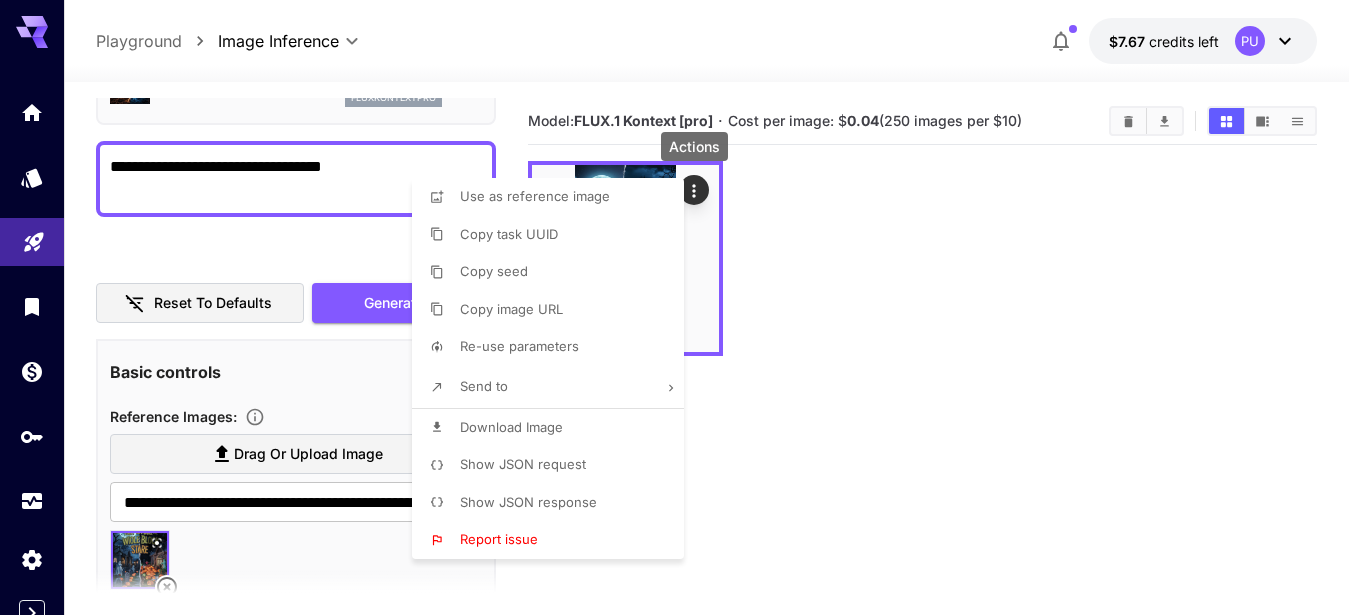 click at bounding box center (683, 307) 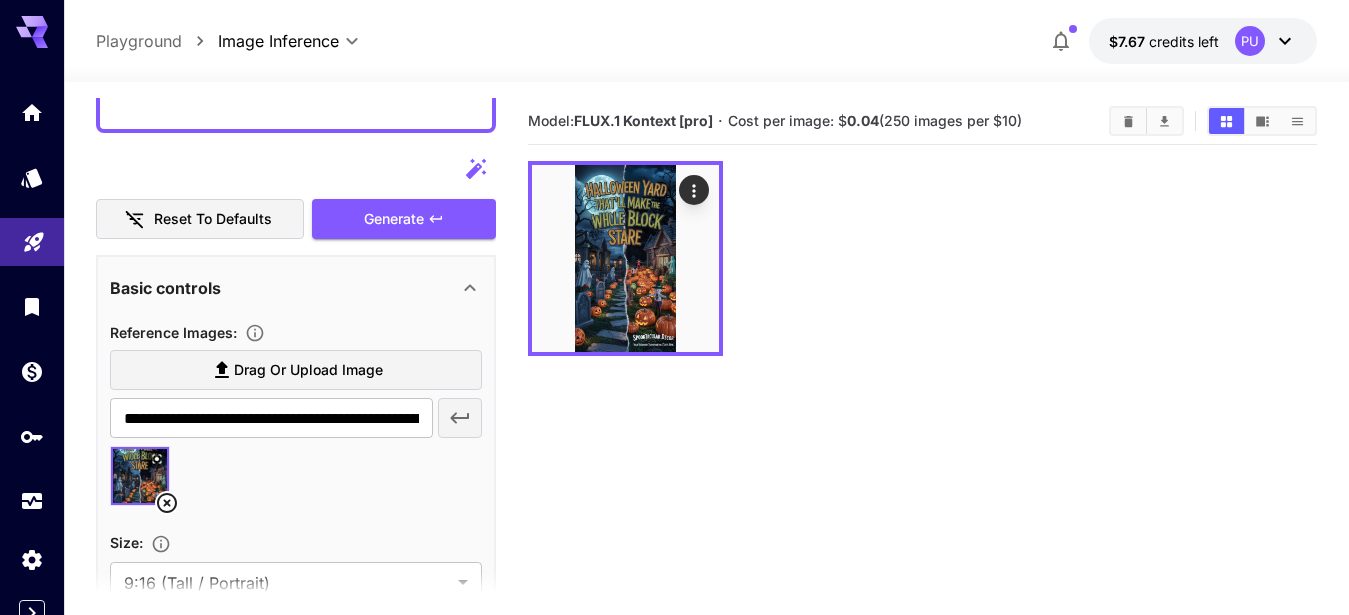 scroll, scrollTop: 244, scrollLeft: 0, axis: vertical 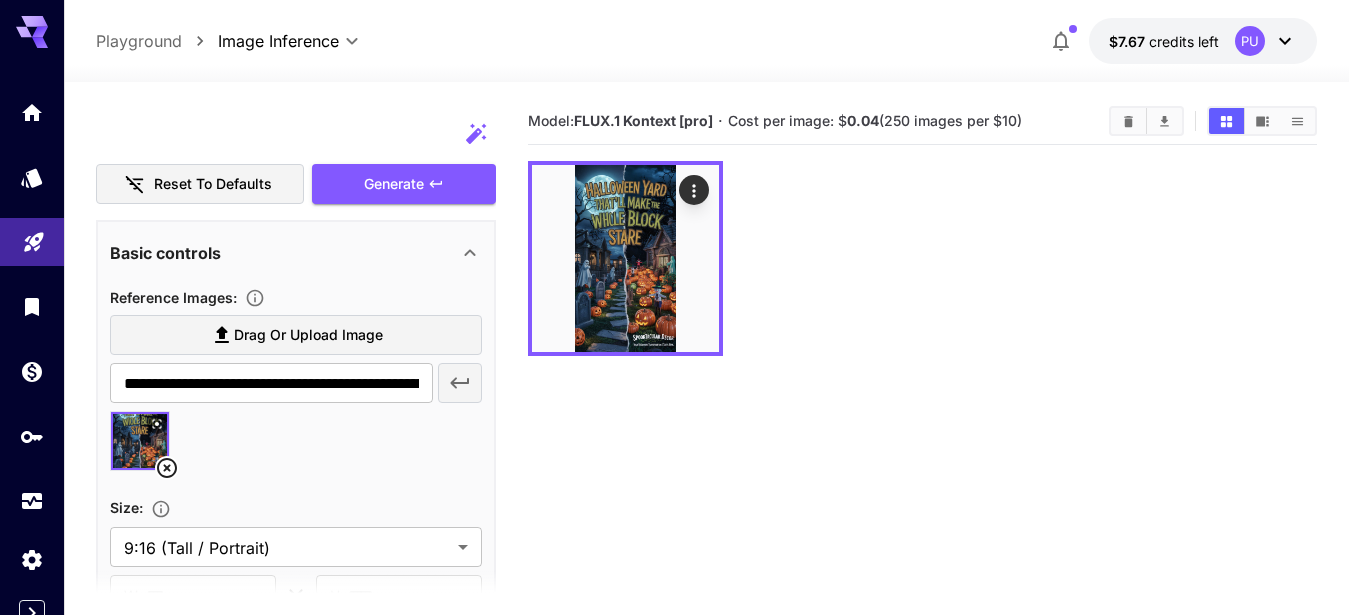 click 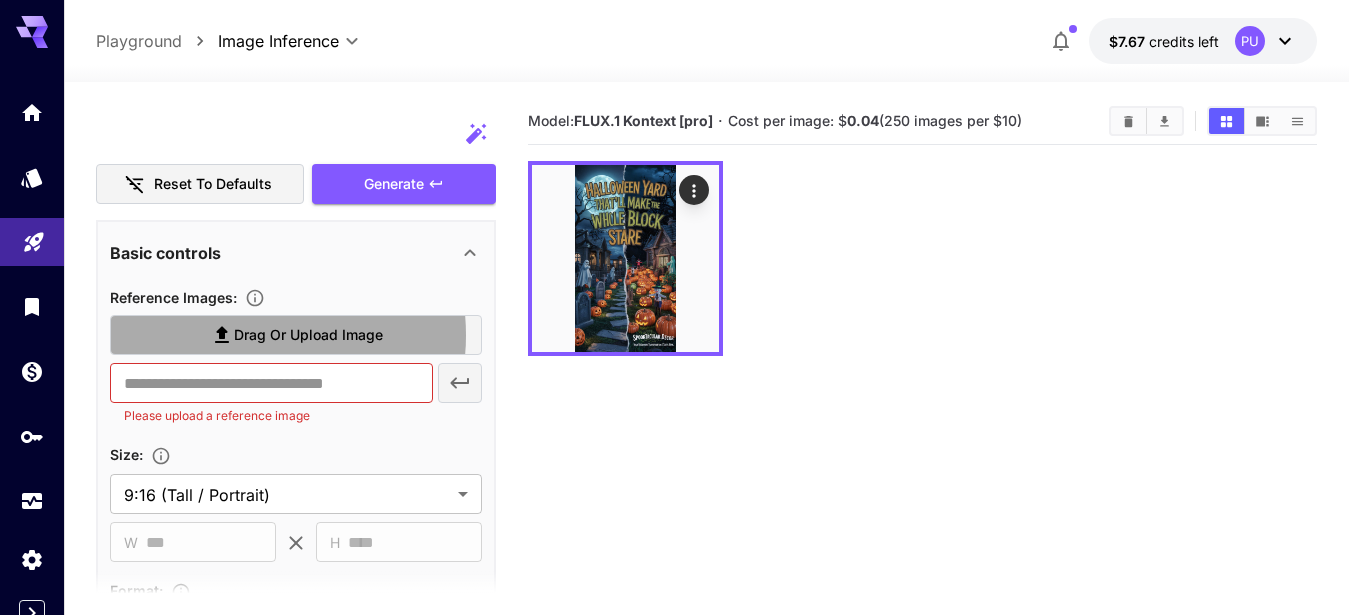 click on "Drag or upload image" at bounding box center (308, 335) 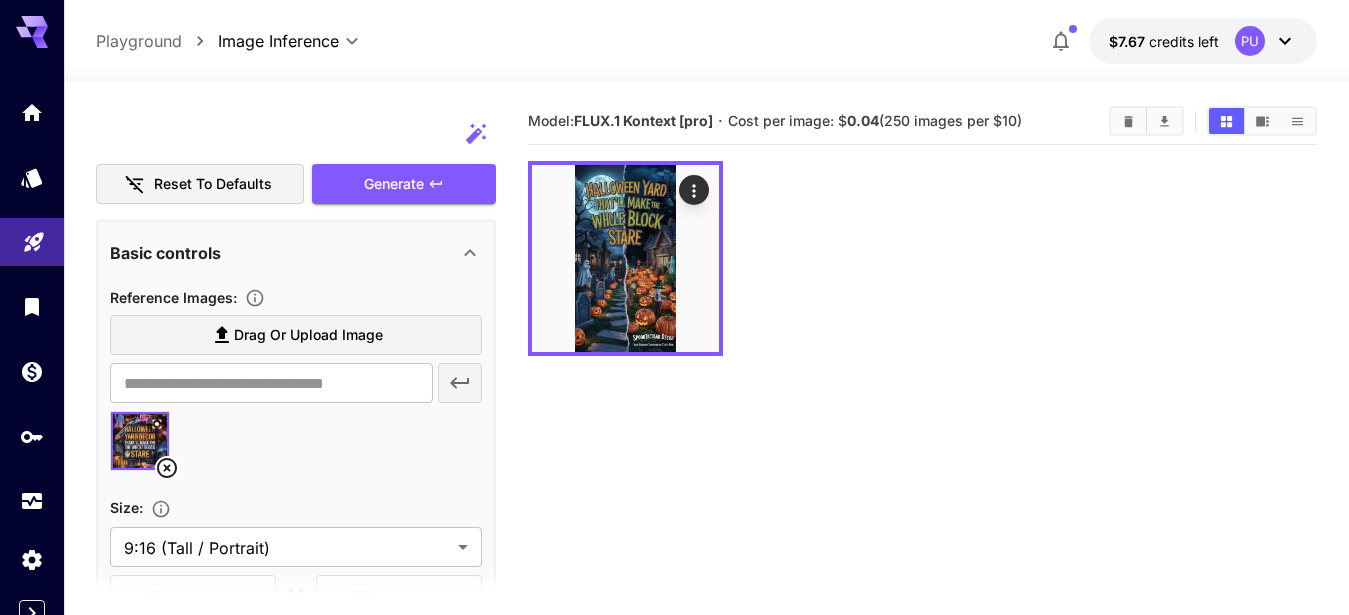 type on "**********" 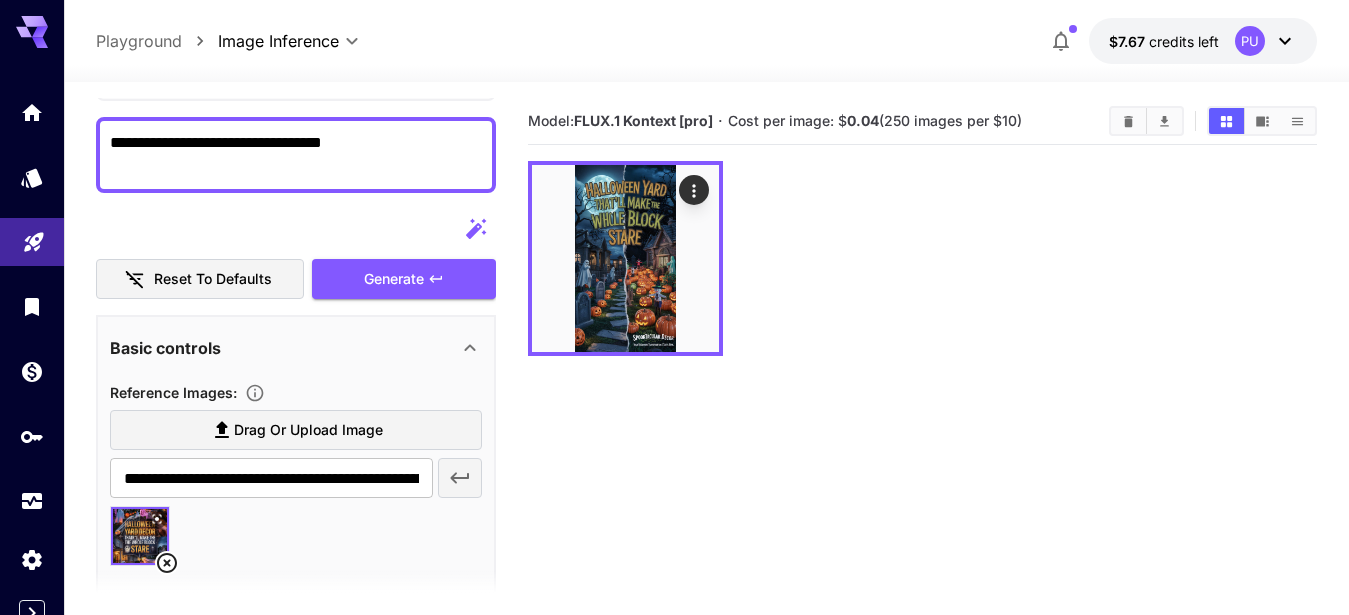 scroll, scrollTop: 147, scrollLeft: 0, axis: vertical 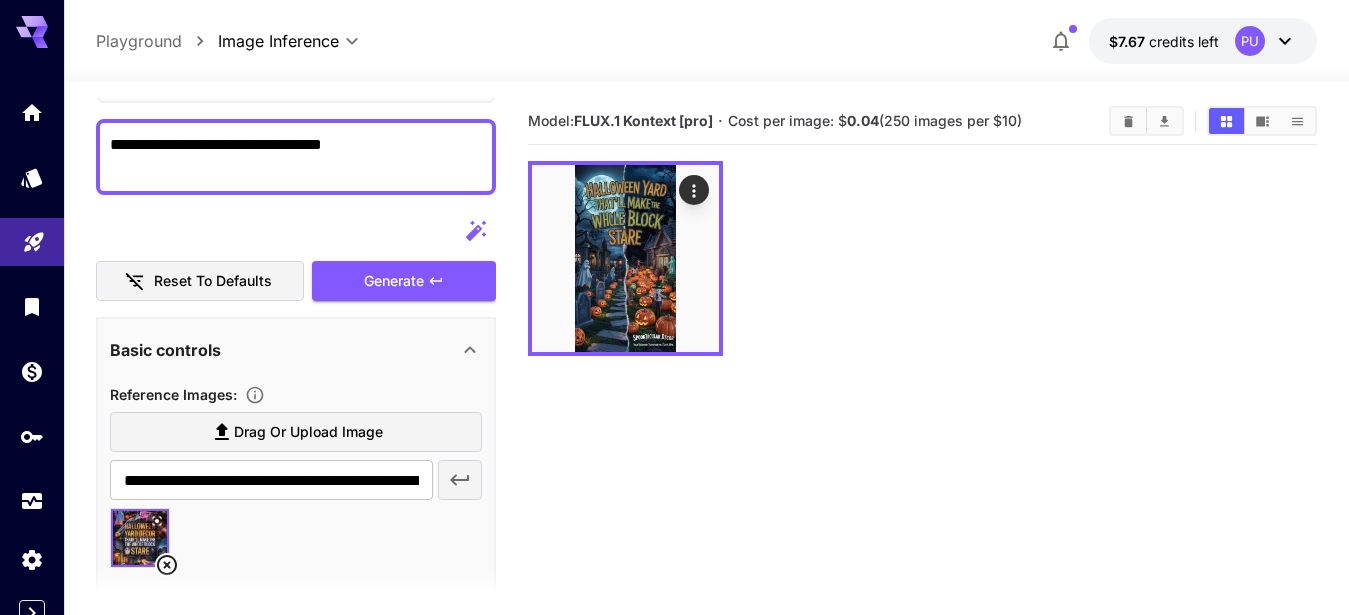 click on "**********" at bounding box center [287, 157] 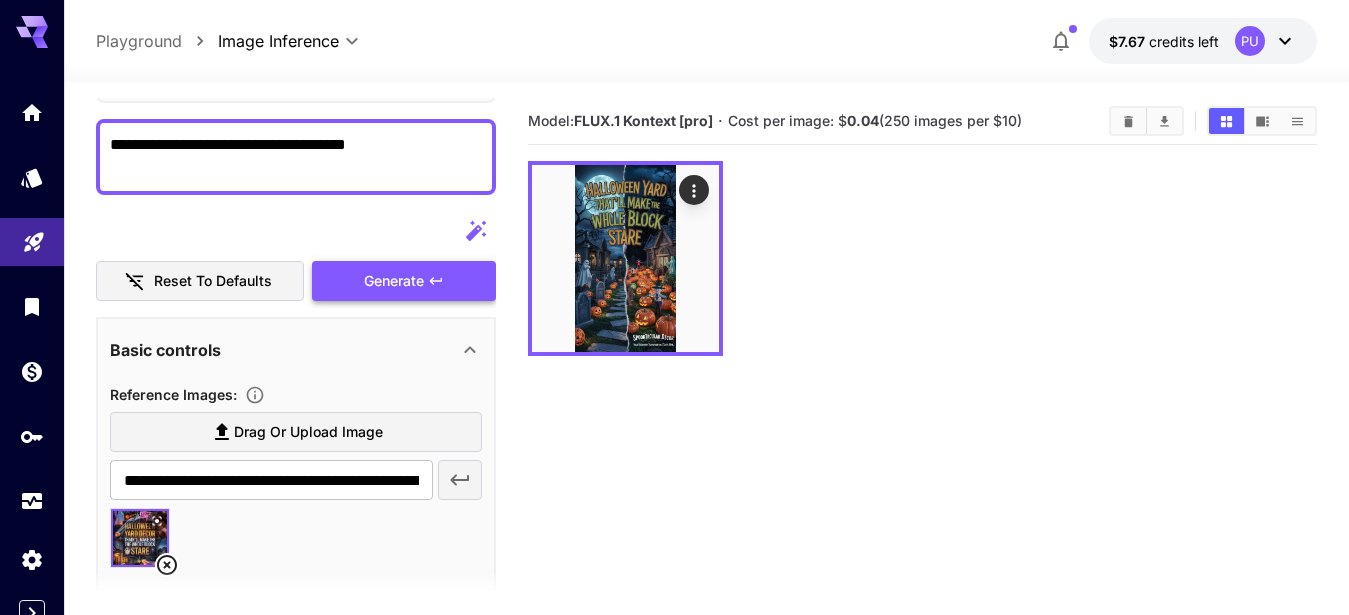 click on "Generate" at bounding box center [394, 281] 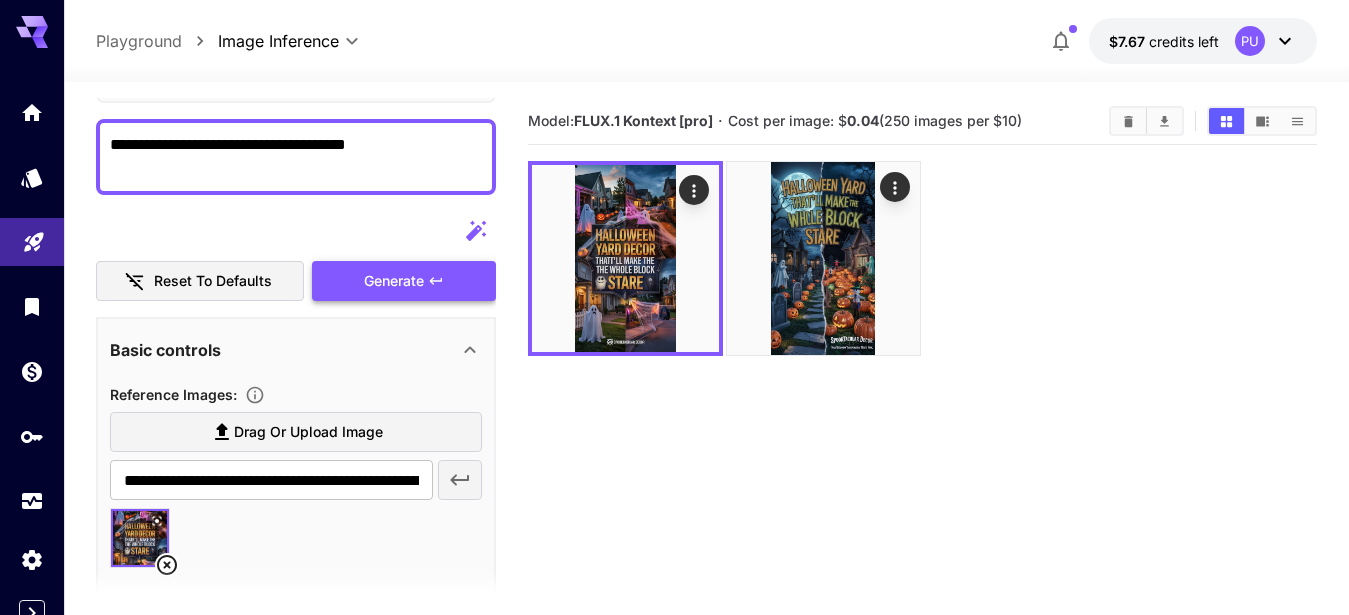 click on "Generate" at bounding box center [394, 281] 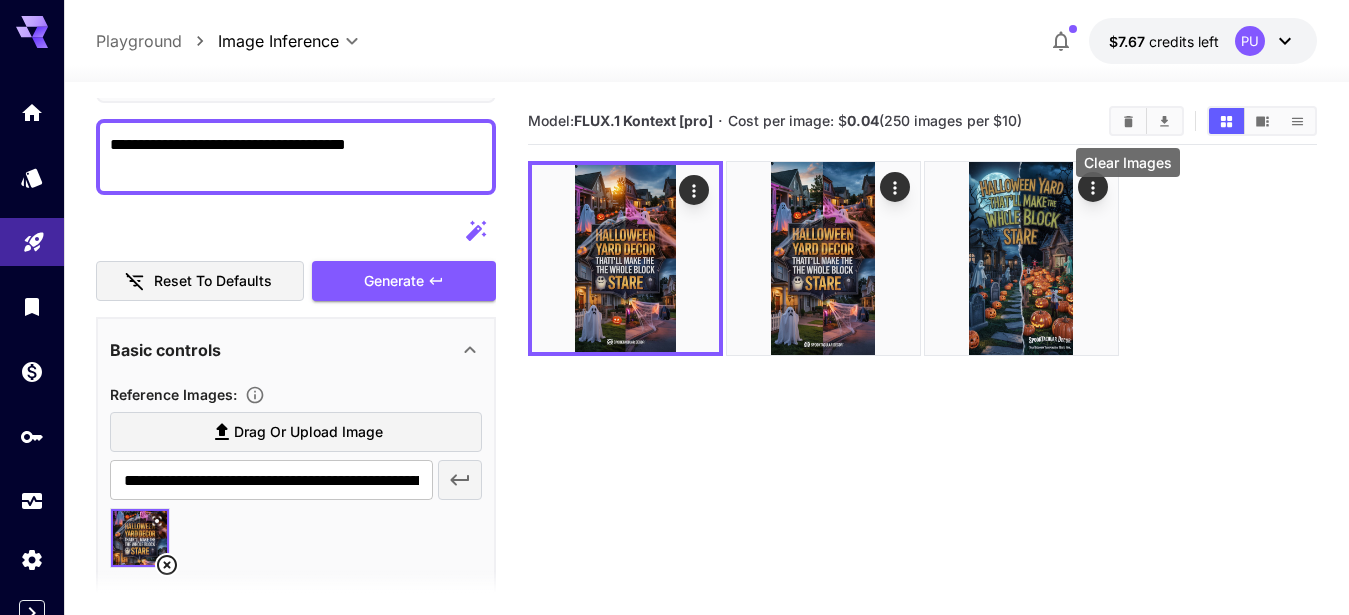 click 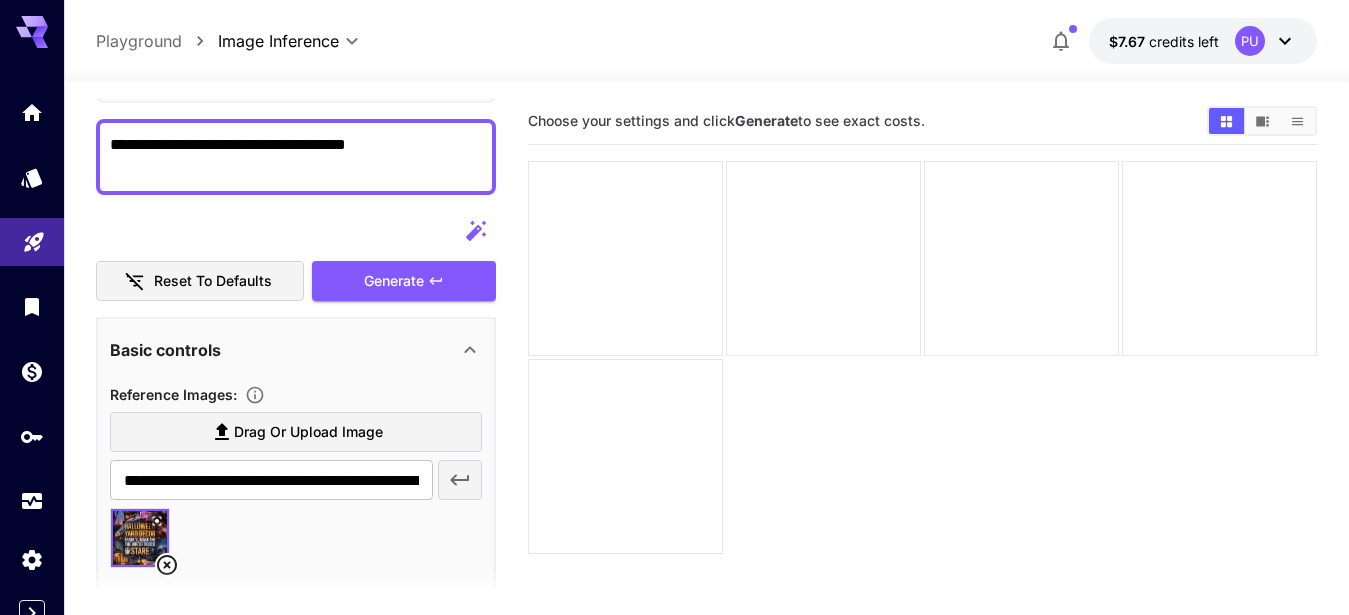 click on "**********" at bounding box center (287, 157) 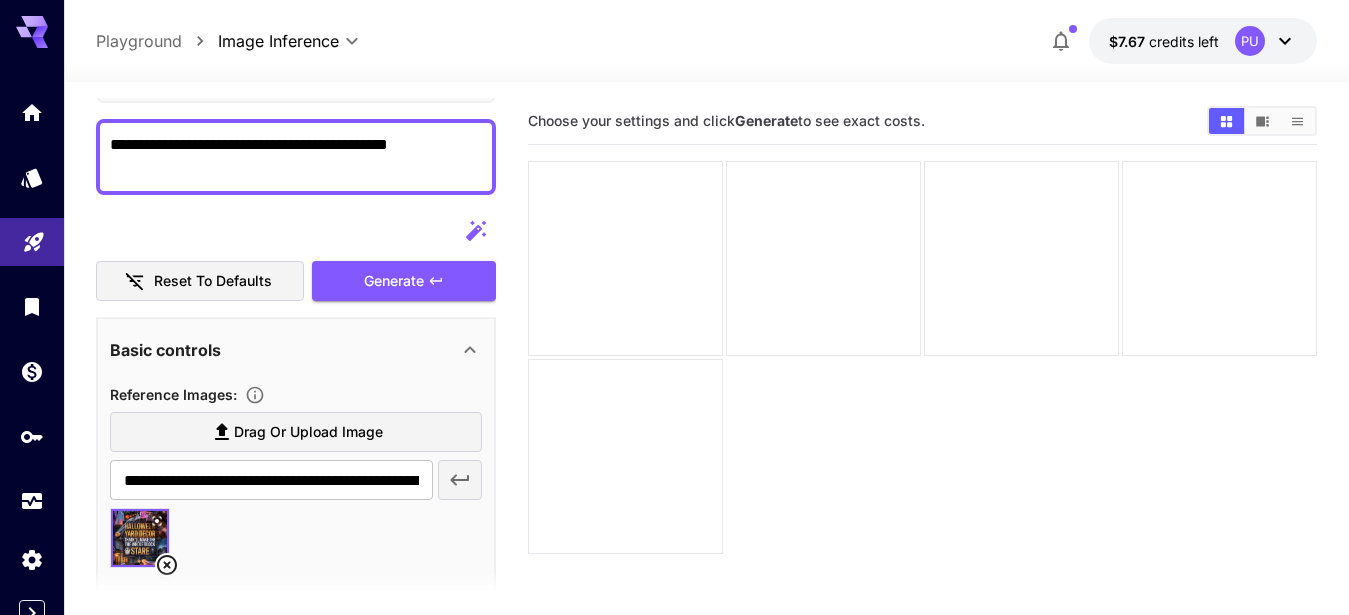 type on "**********" 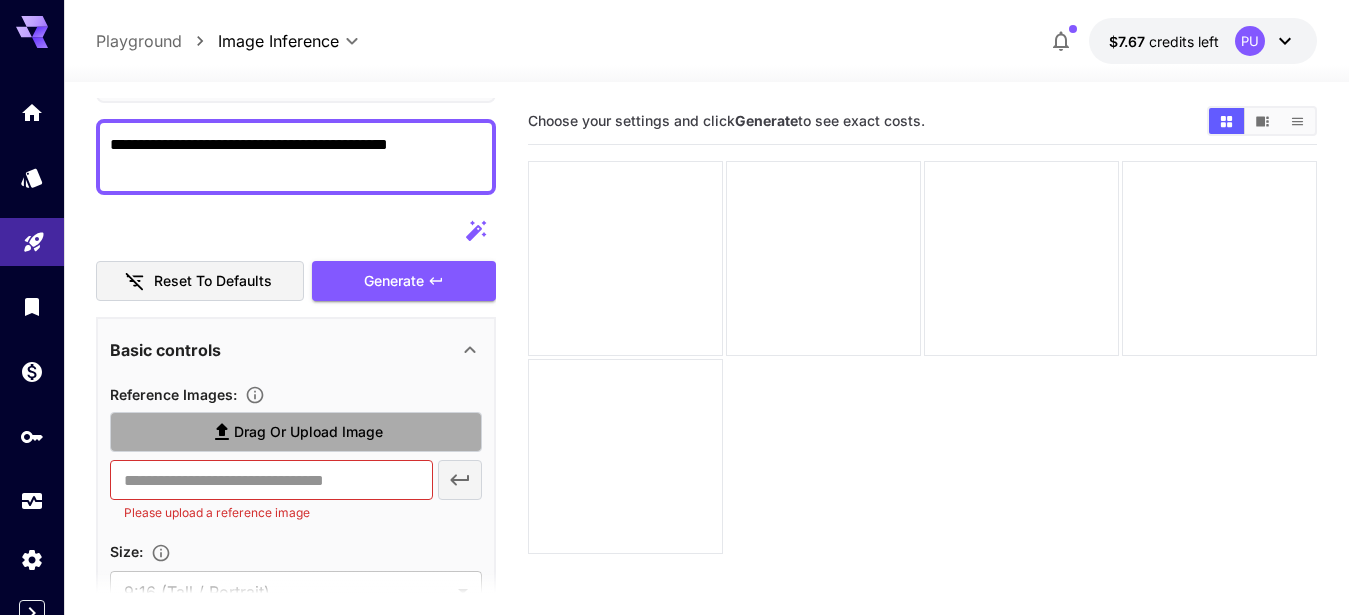 click on "Drag or upload image" at bounding box center (308, 432) 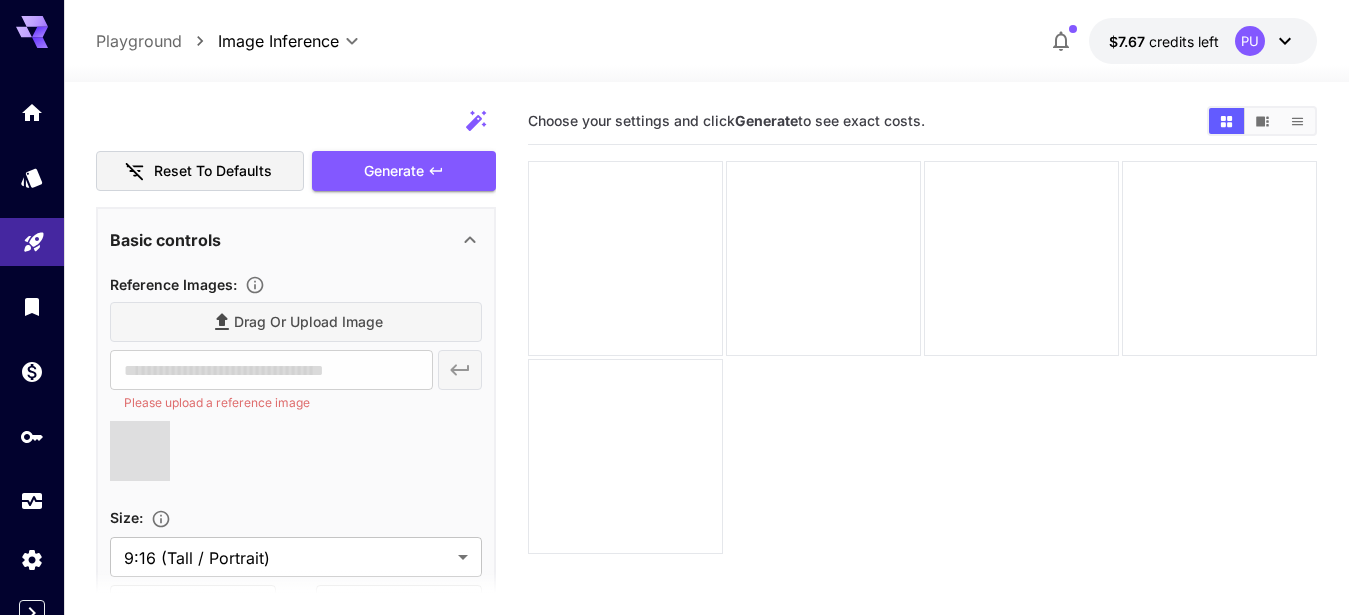 scroll, scrollTop: 271, scrollLeft: 0, axis: vertical 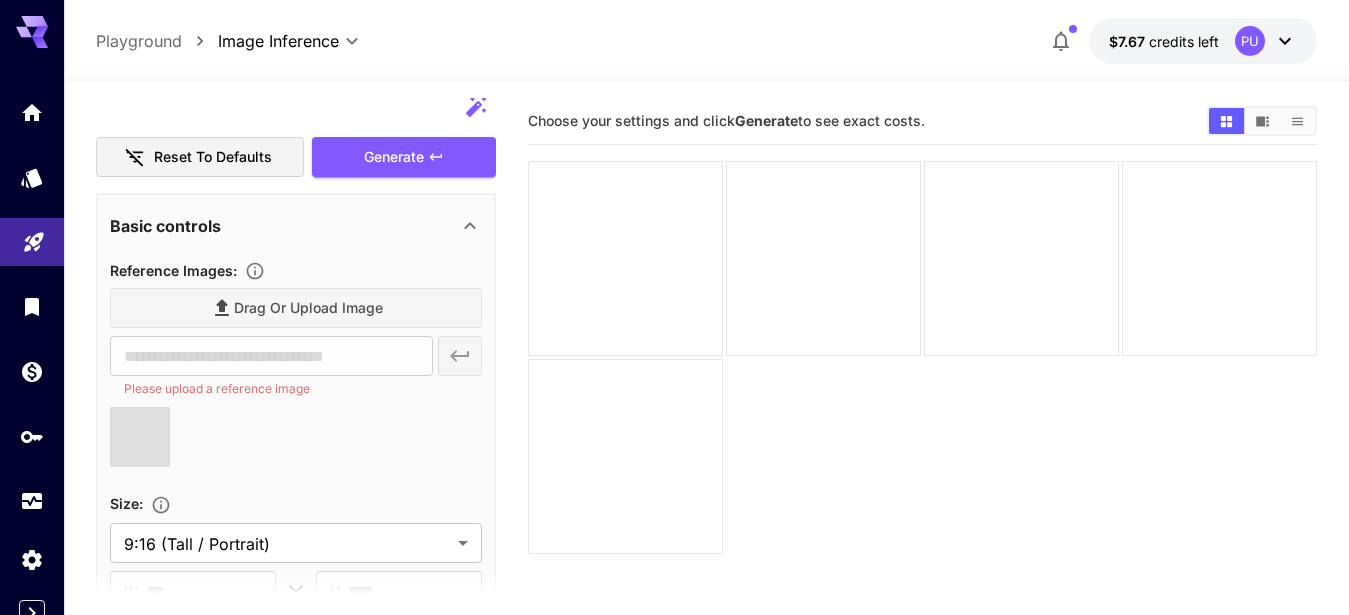 type on "**********" 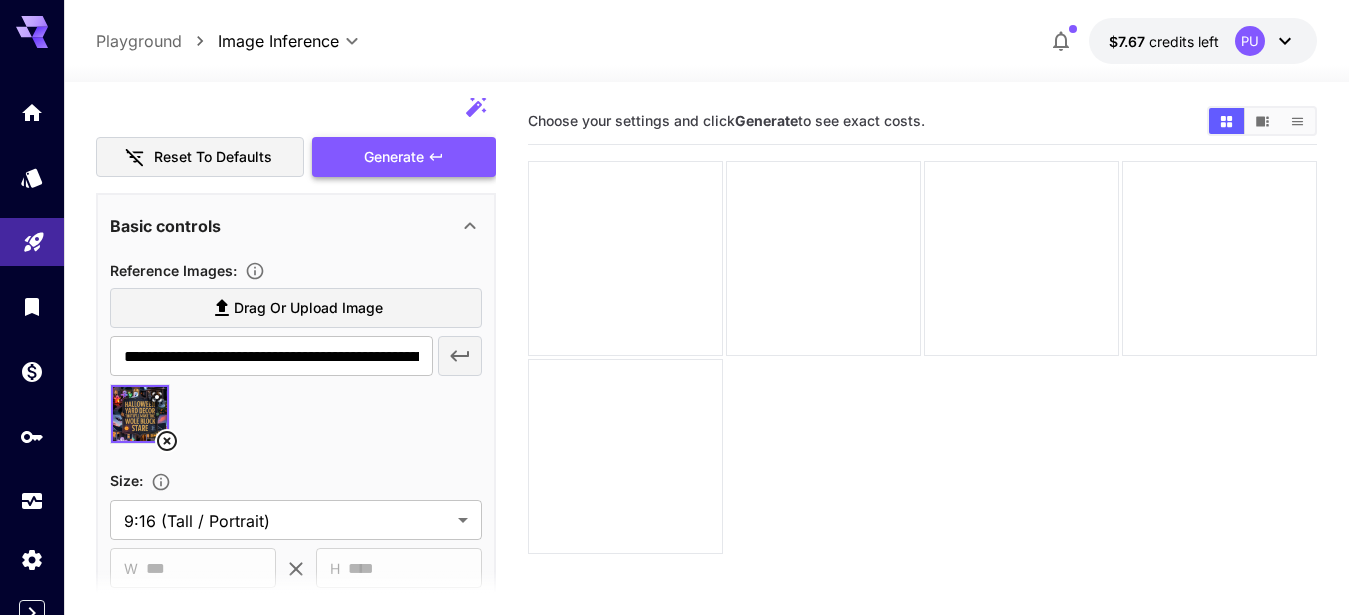 click on "Generate" at bounding box center (394, 157) 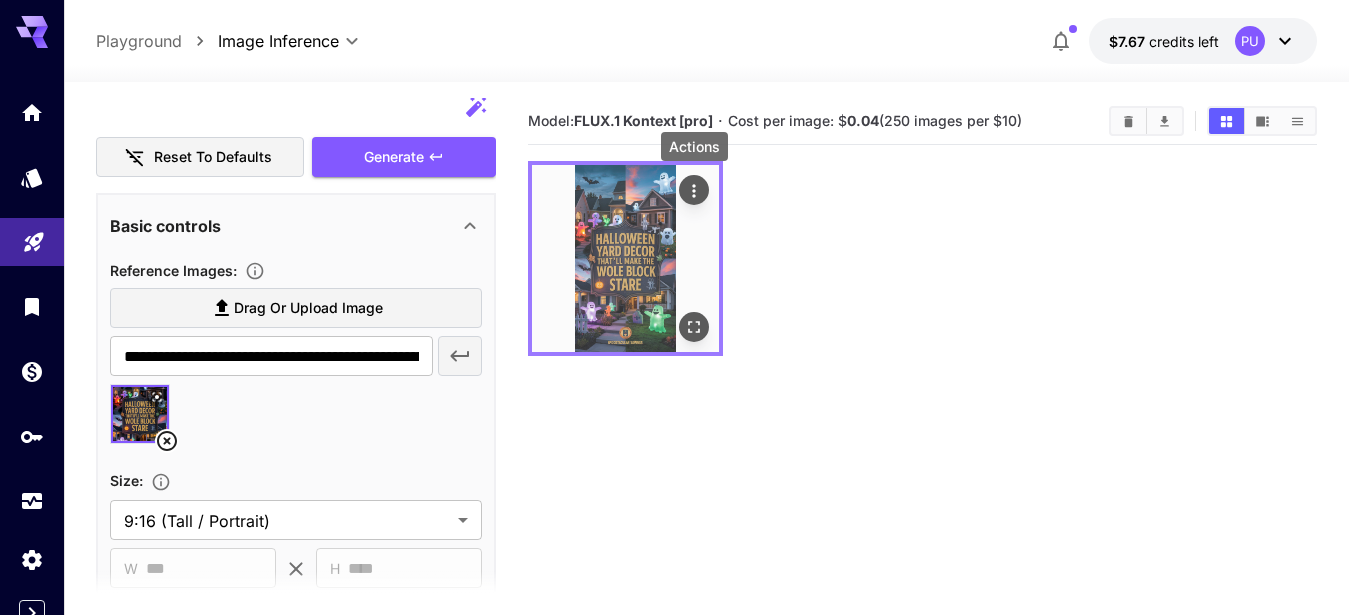 click 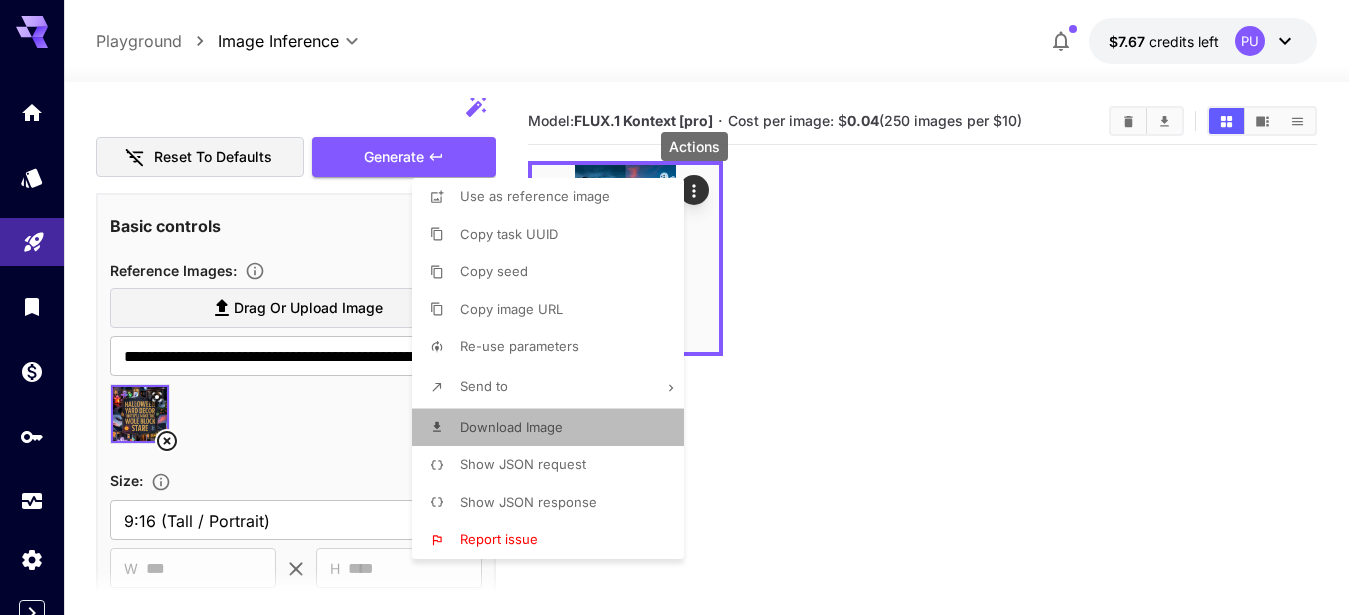 click on "Download Image" at bounding box center [511, 427] 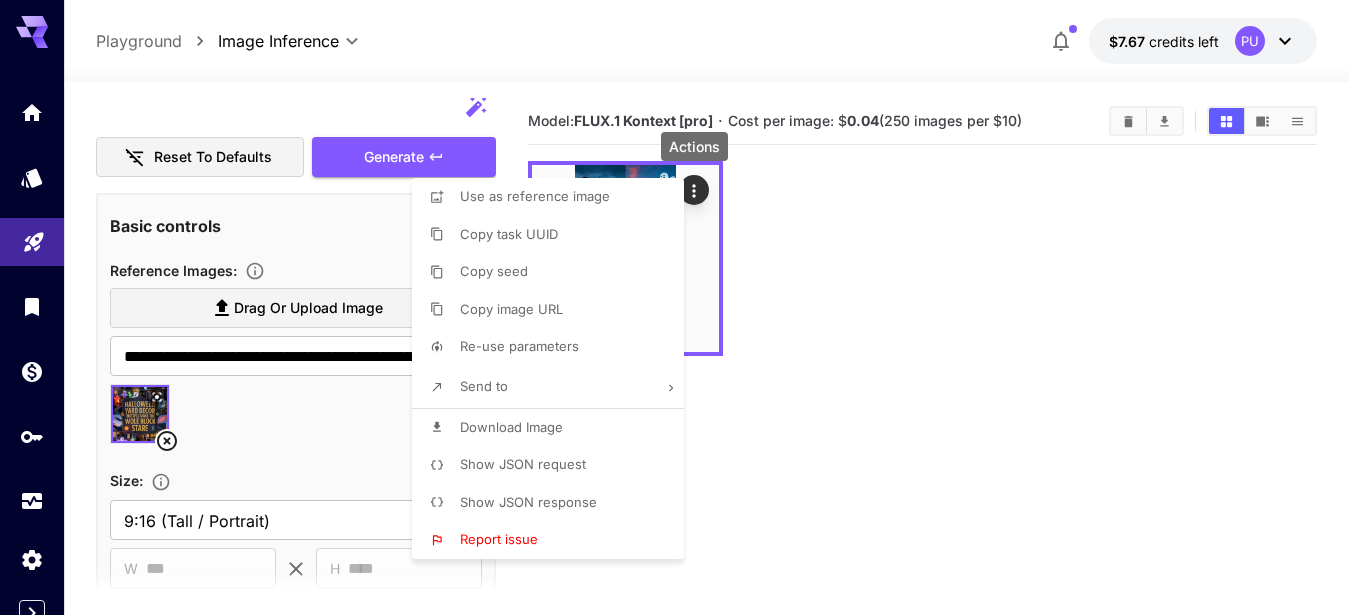 click on "Download Image" at bounding box center [511, 427] 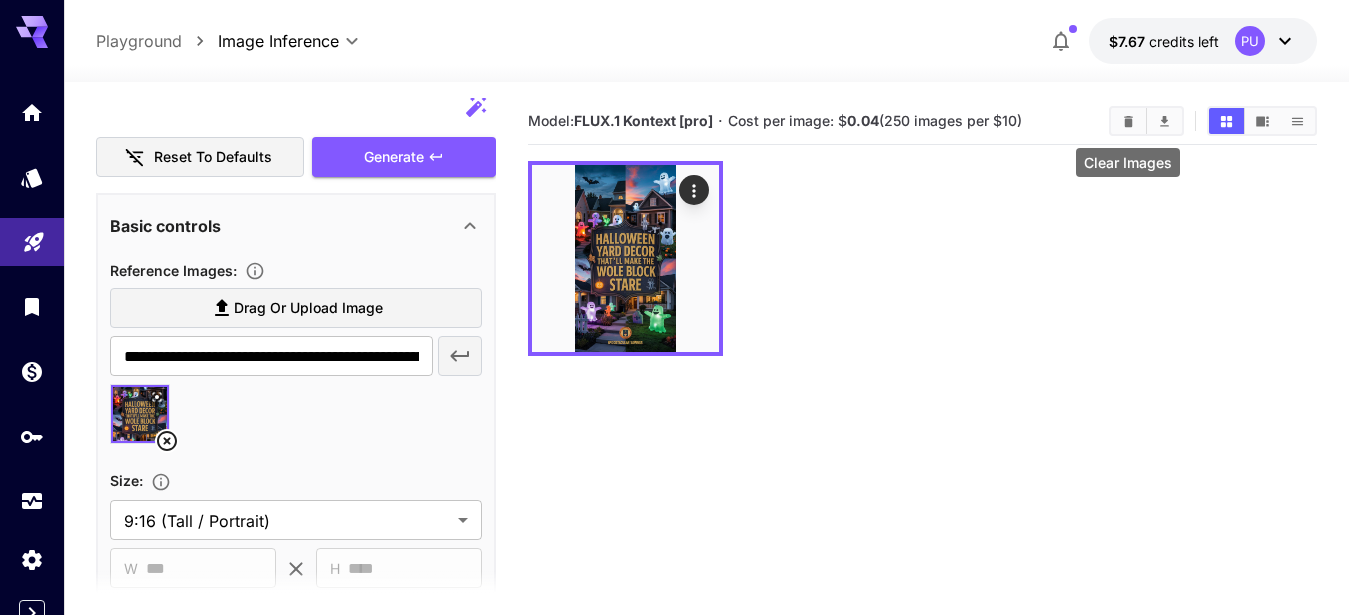 click 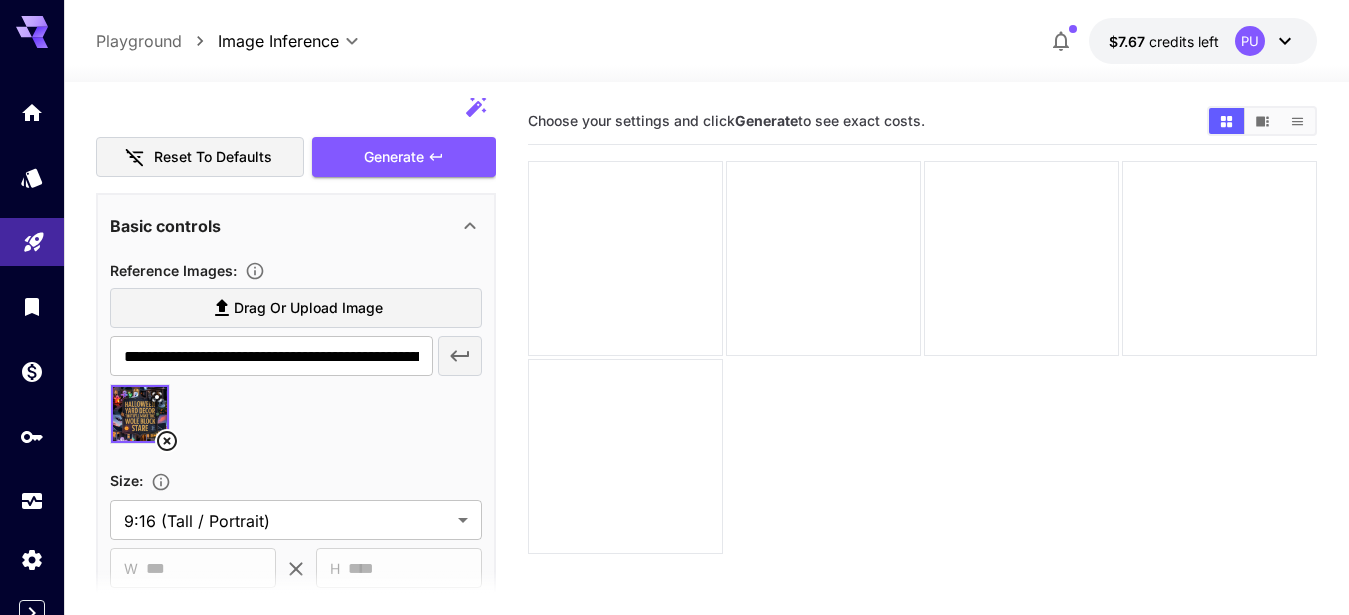 click 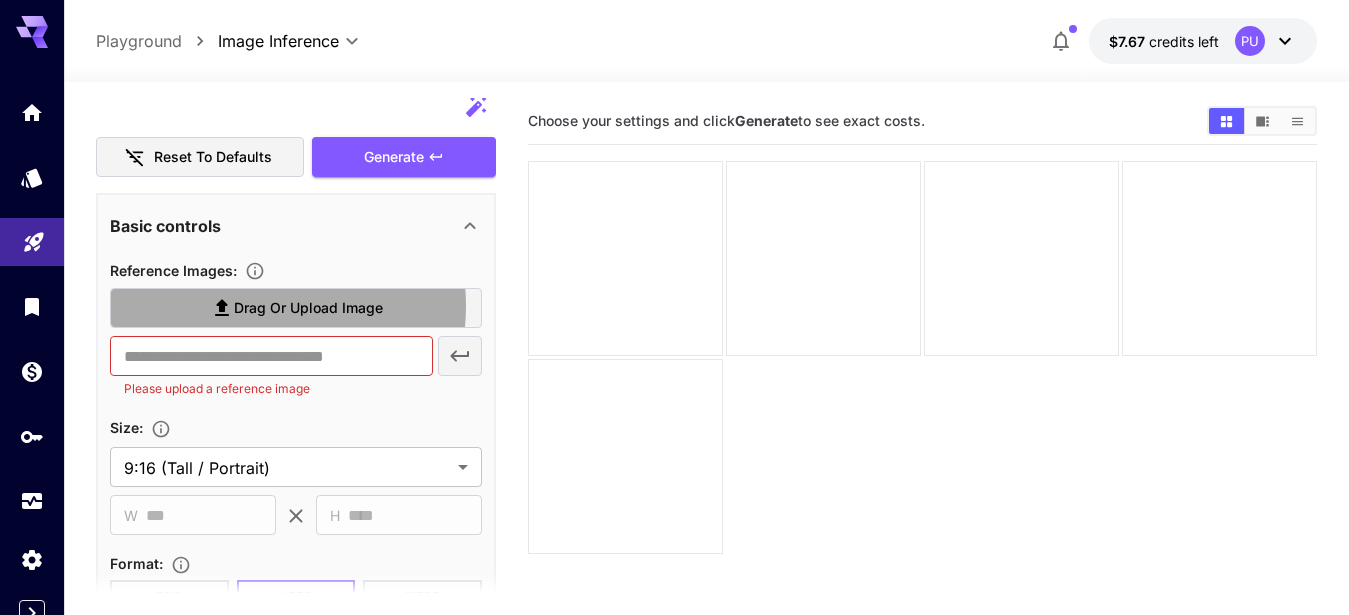 click on "Drag or upload image" at bounding box center [308, 308] 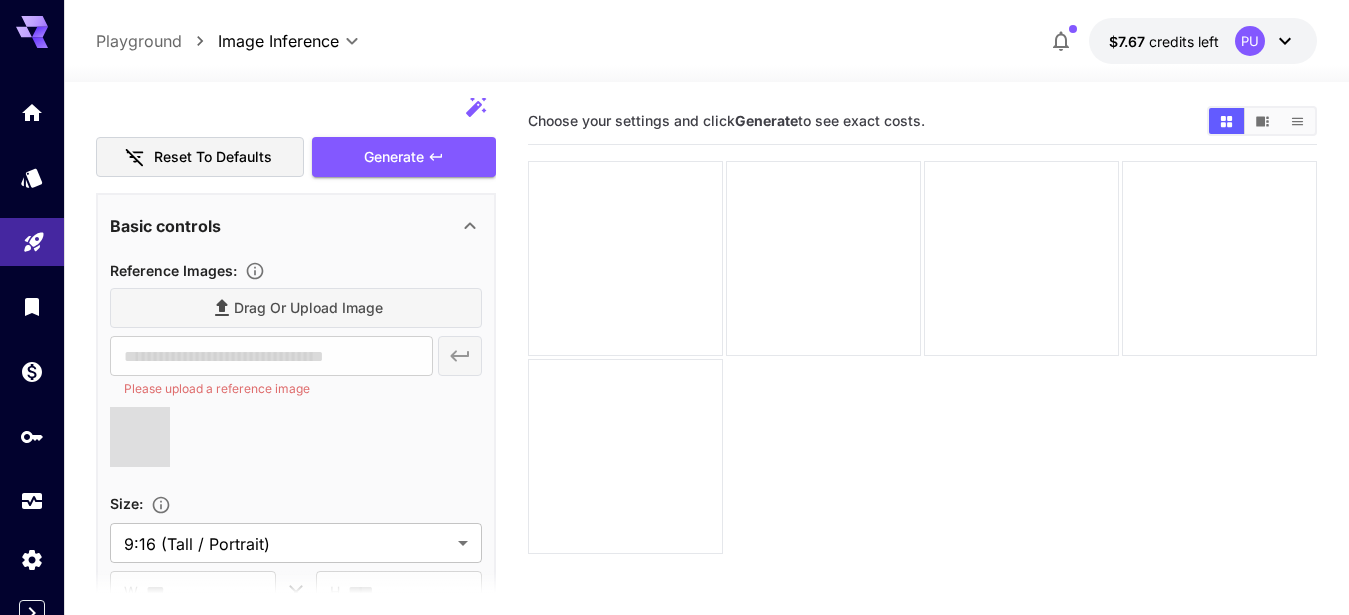 type on "**********" 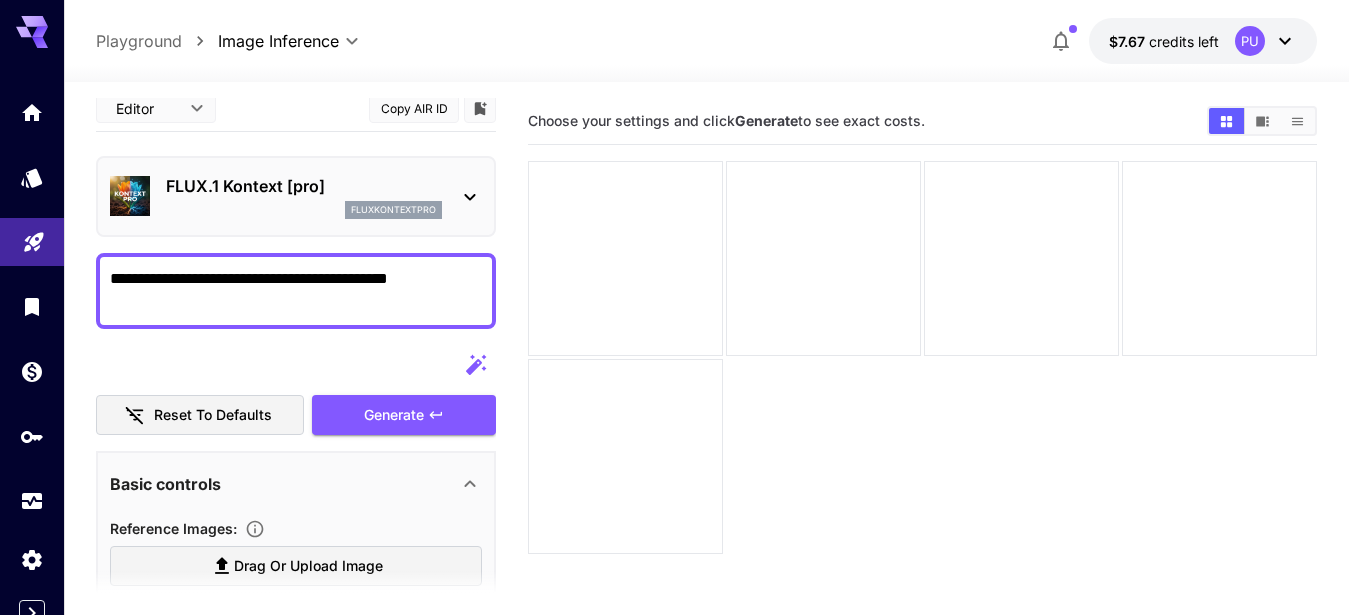 scroll, scrollTop: 0, scrollLeft: 0, axis: both 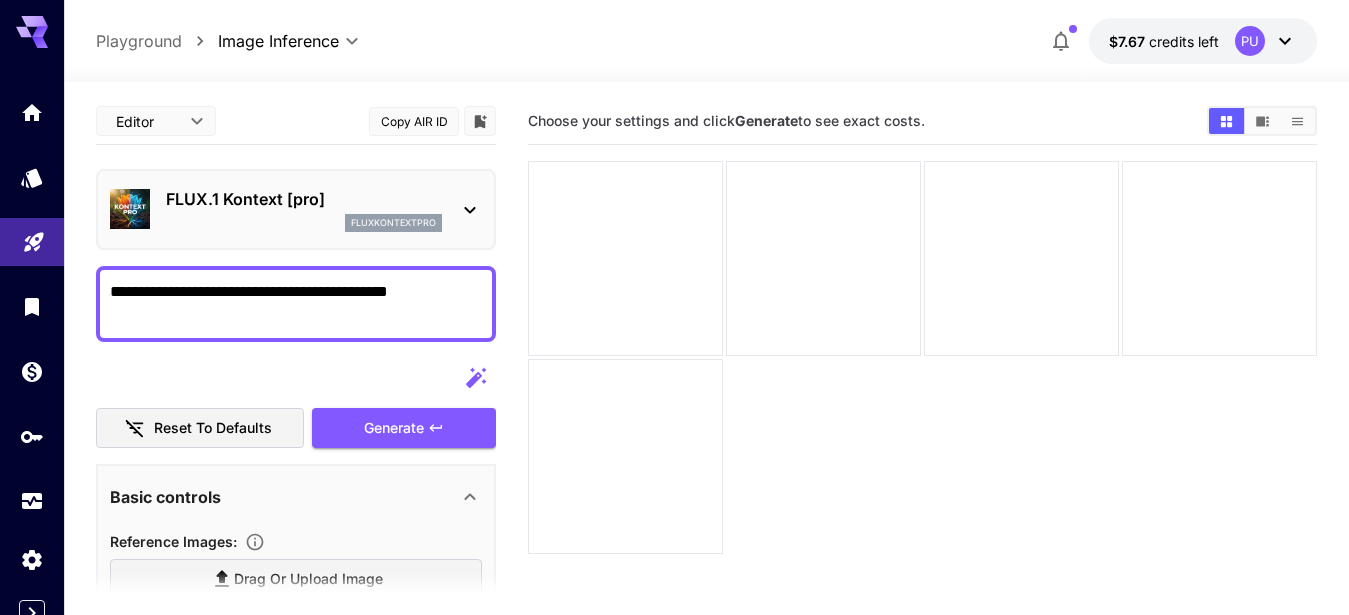 click on "**********" at bounding box center [287, 304] 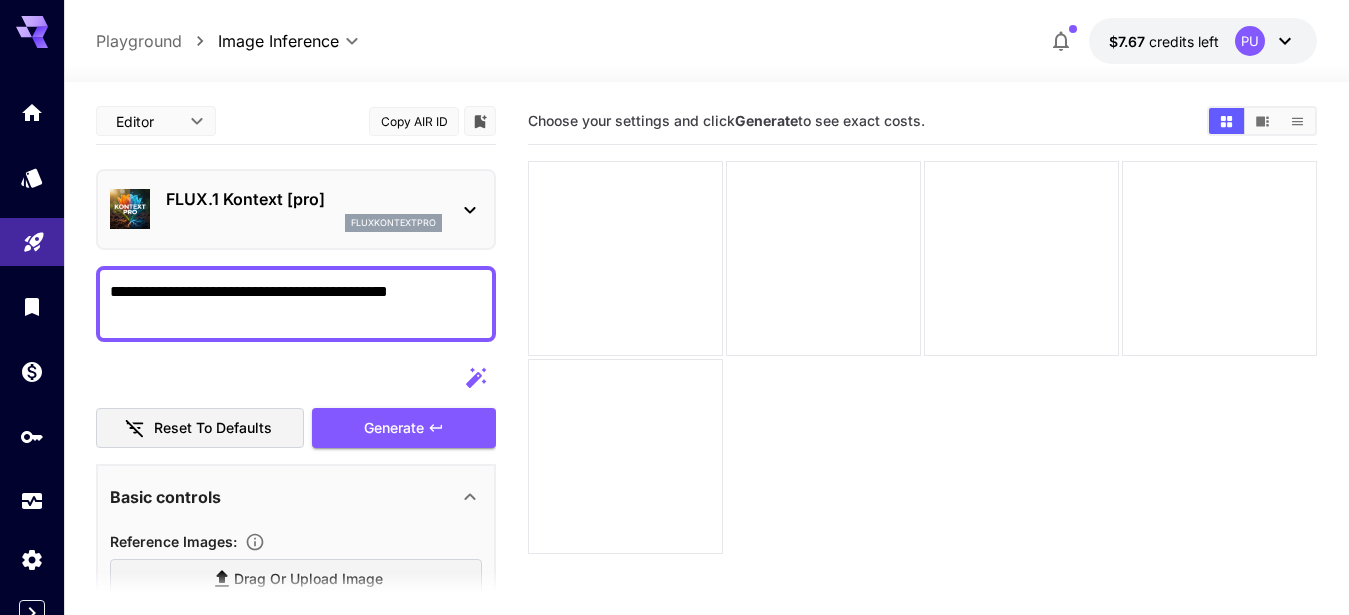 paste 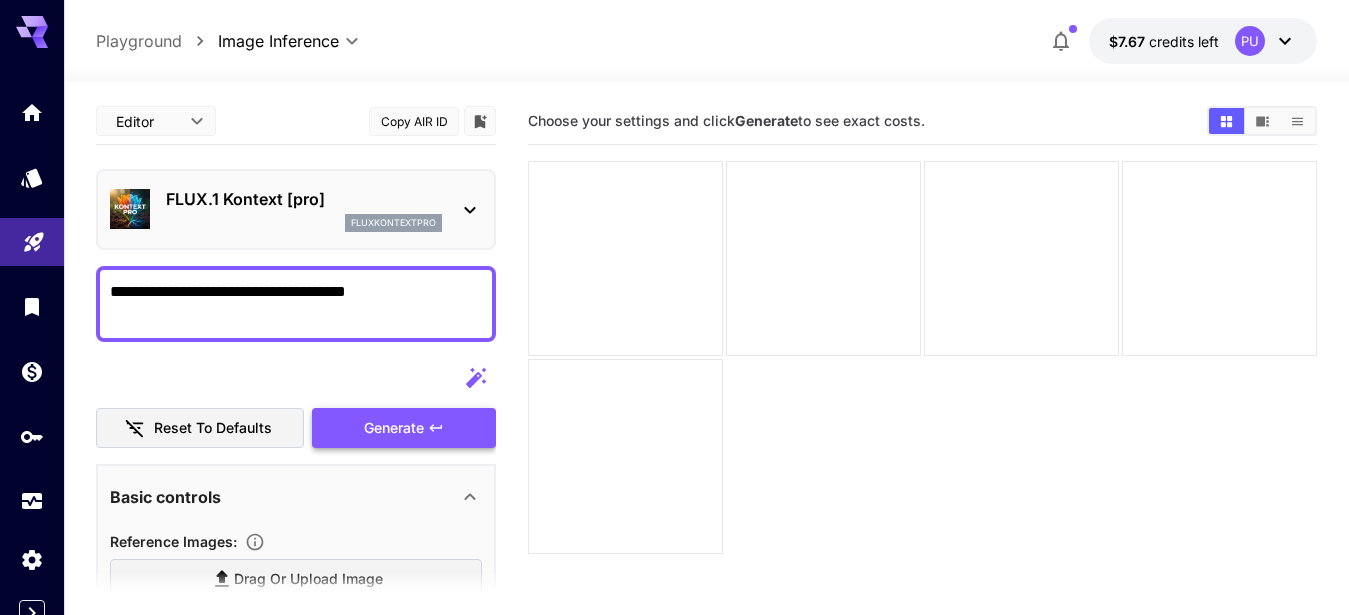 click on "Generate" at bounding box center (394, 428) 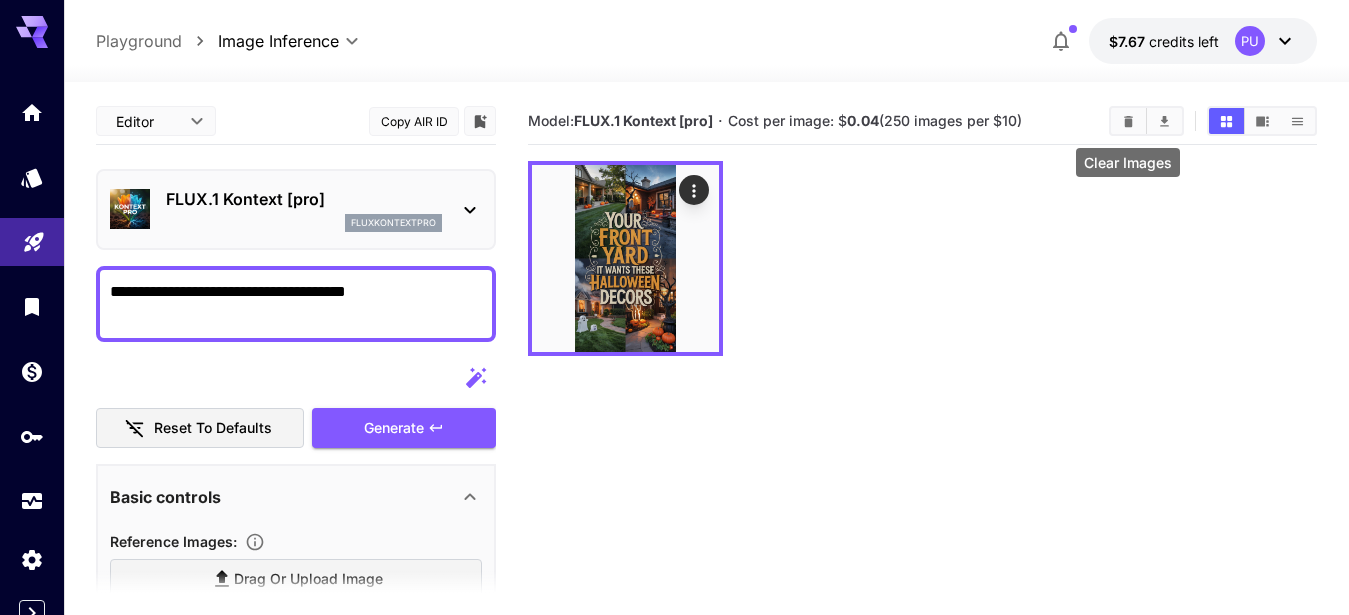 click 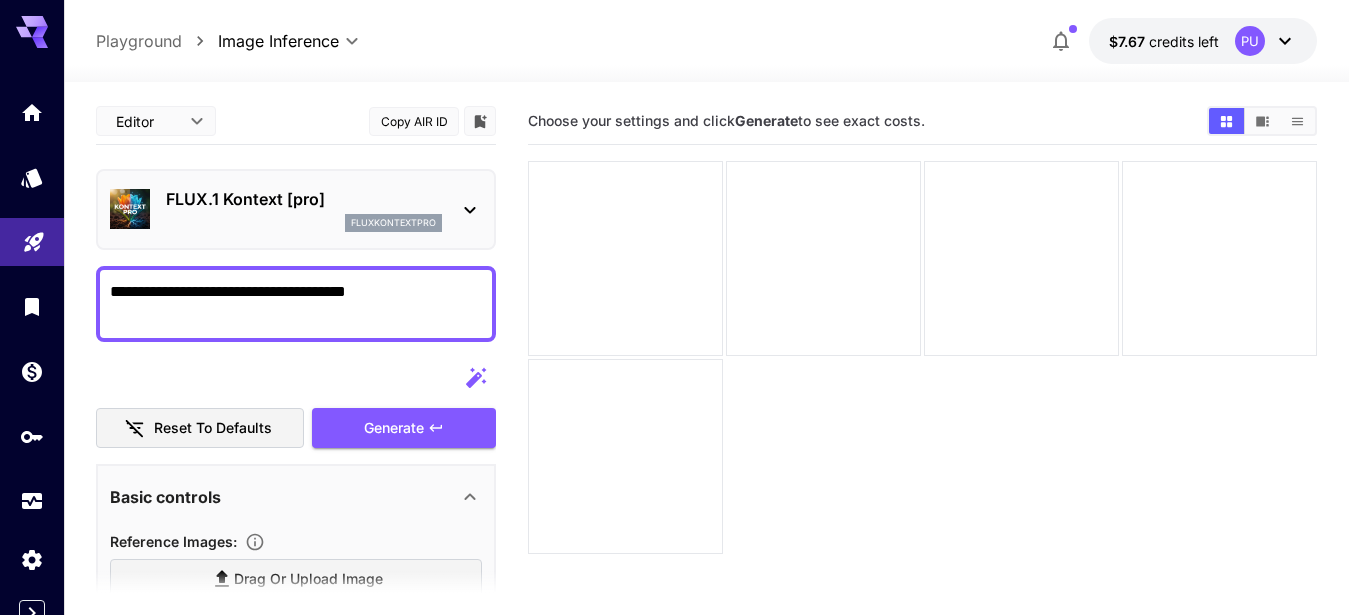 click on "**********" at bounding box center (287, 304) 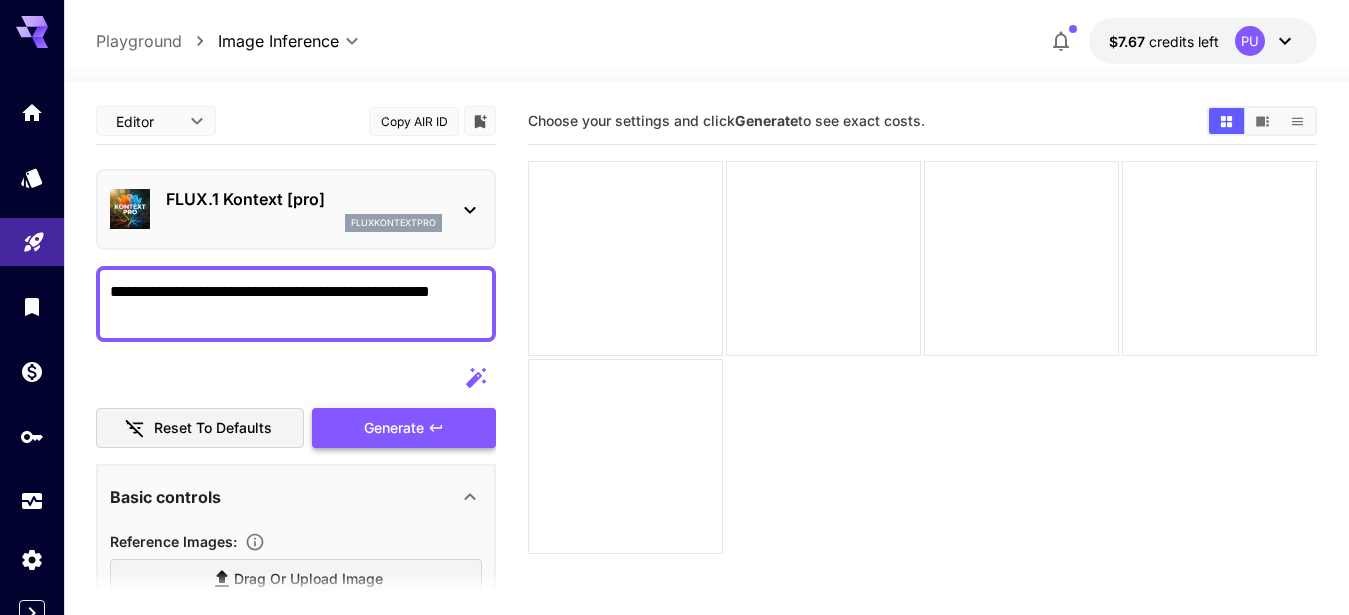 click on "Generate" at bounding box center [394, 428] 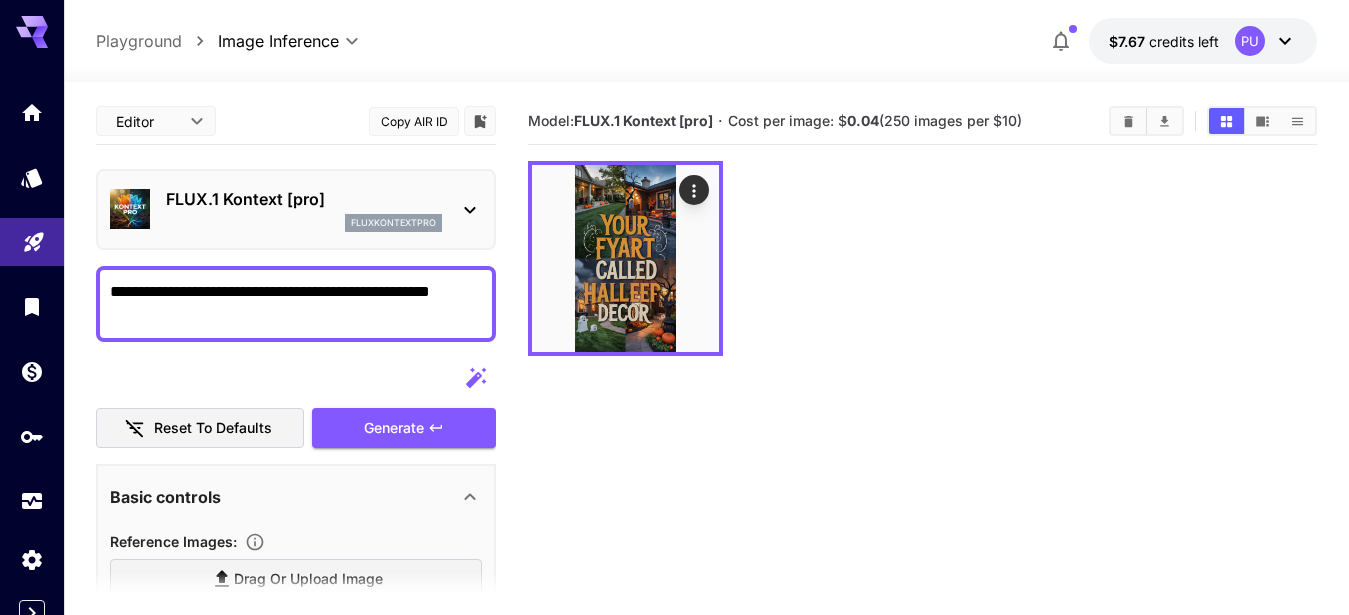 click on "**********" at bounding box center [287, 304] 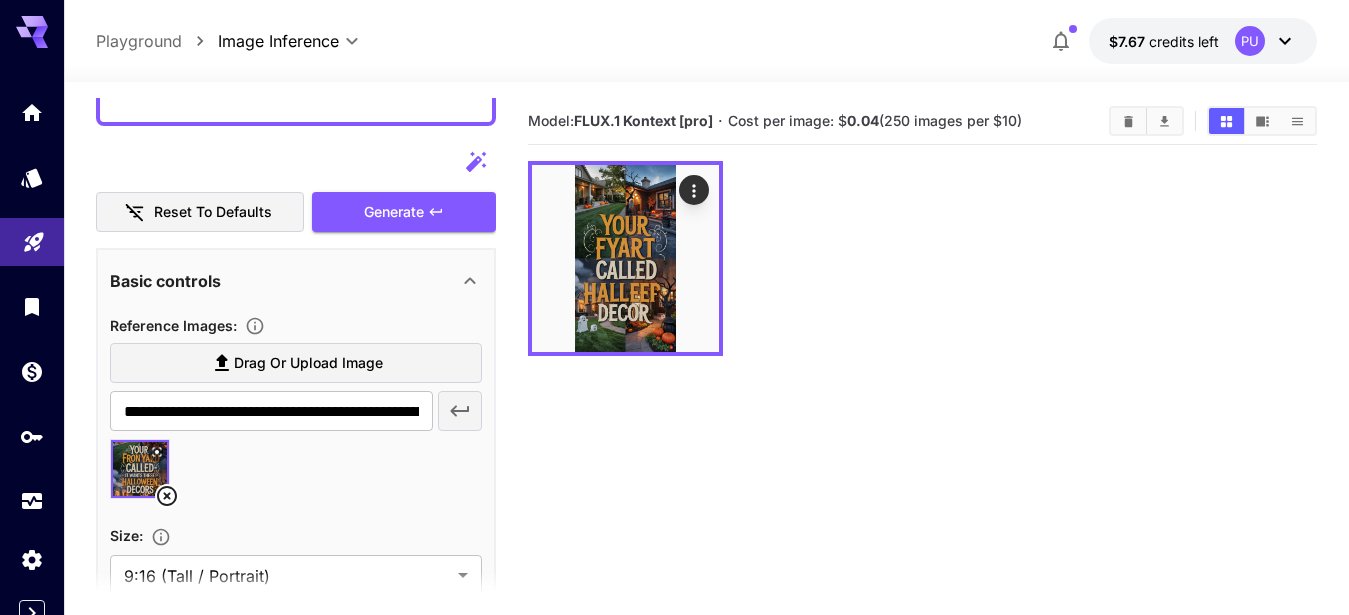 scroll, scrollTop: 259, scrollLeft: 0, axis: vertical 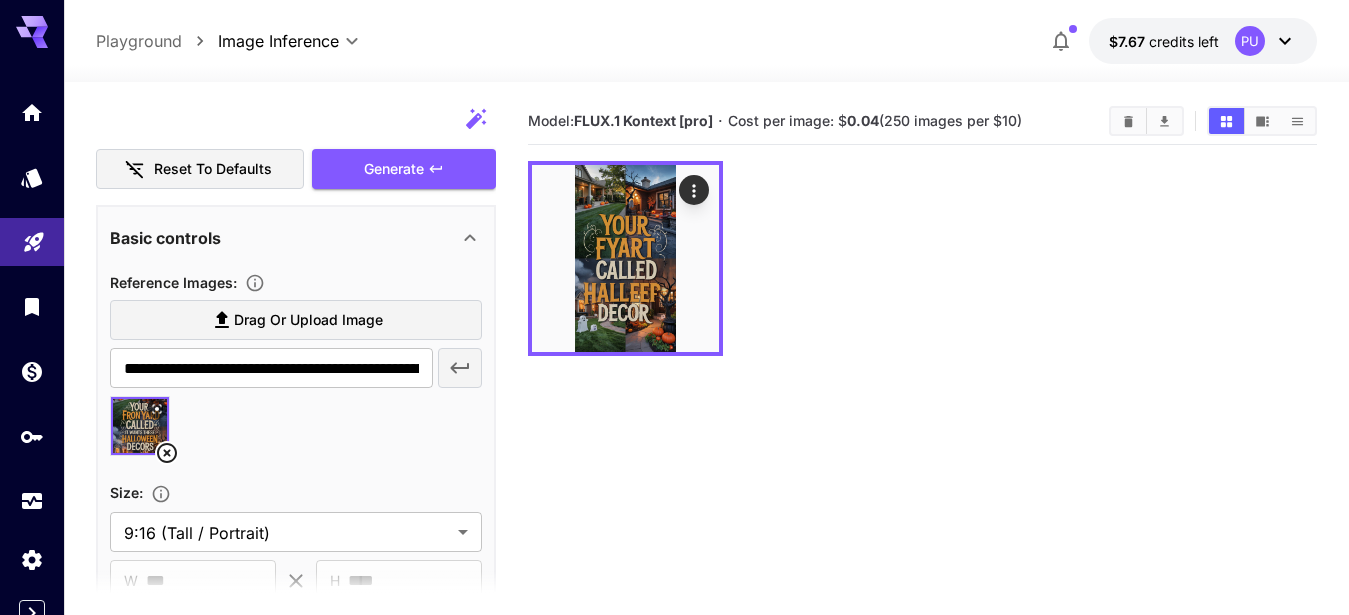 type on "**********" 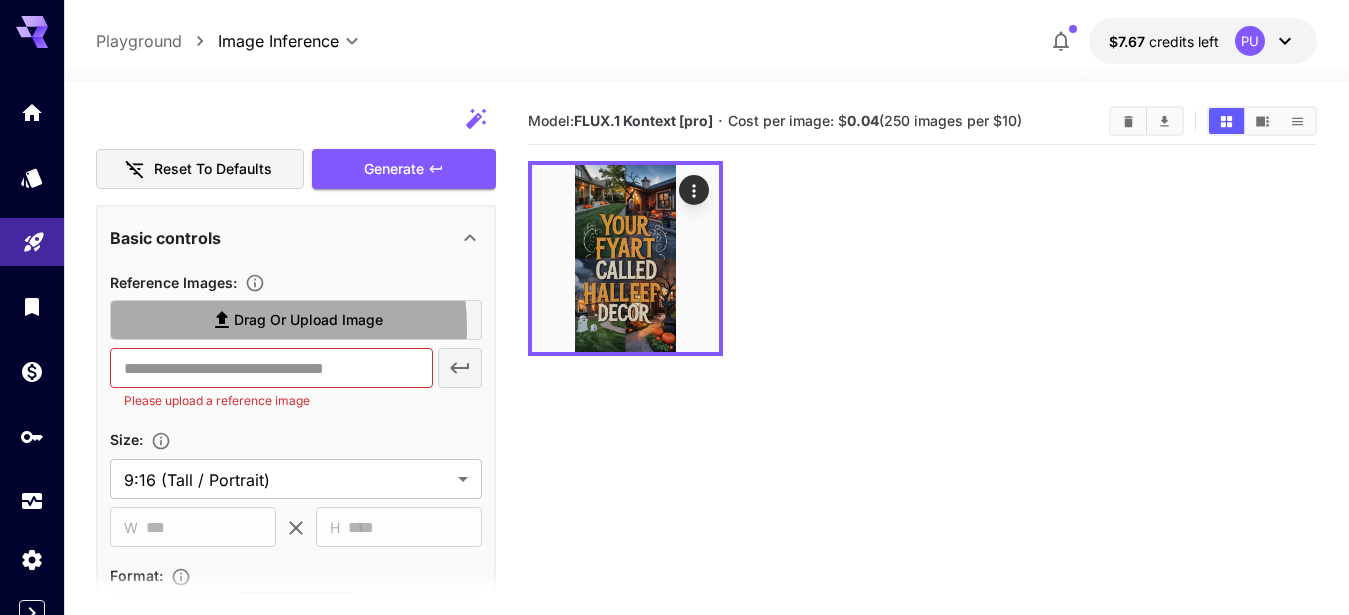 click on "Drag or upload image" at bounding box center [308, 320] 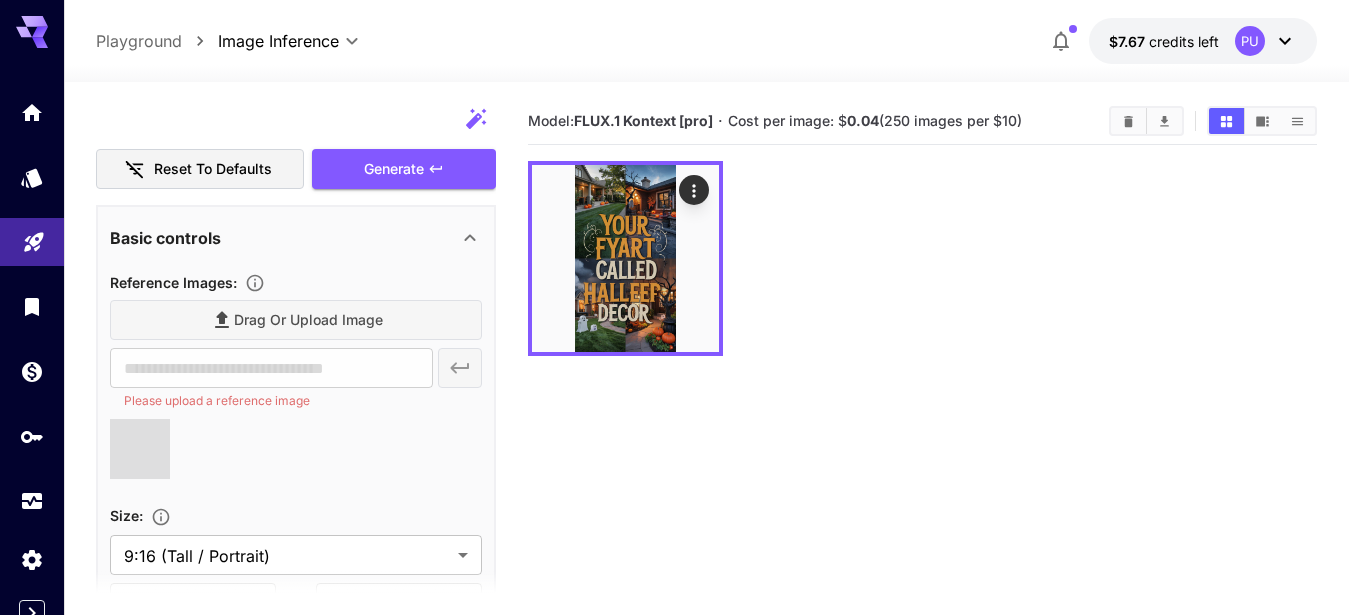 type on "**********" 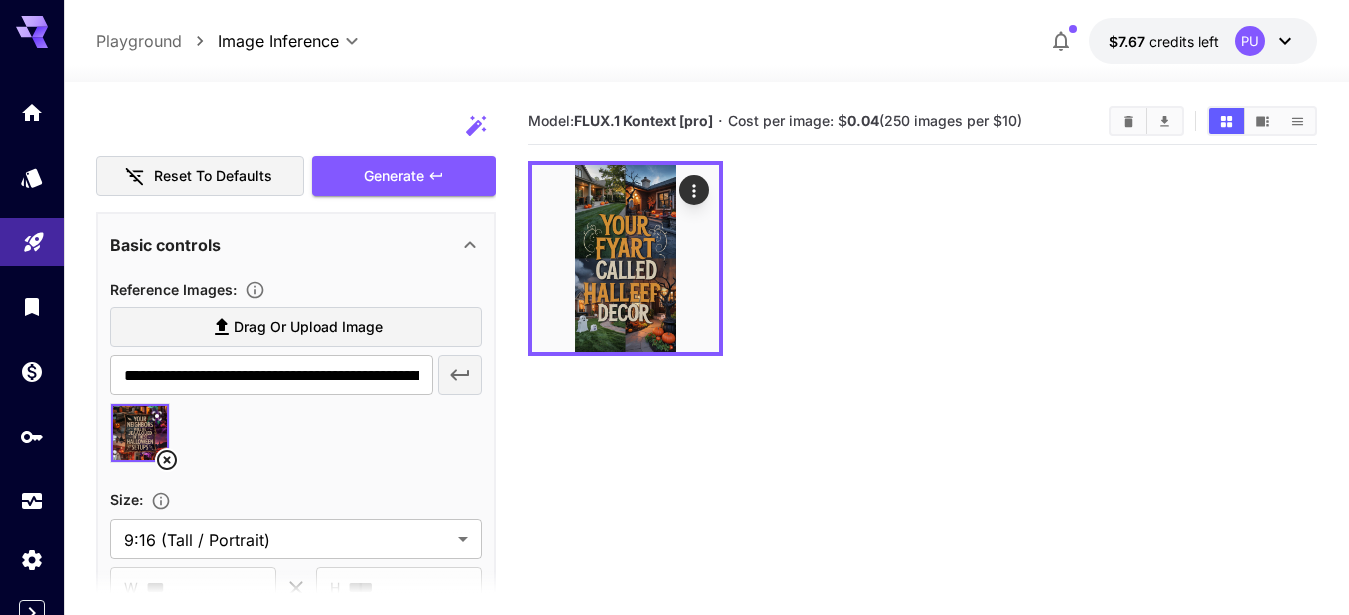 scroll, scrollTop: 231, scrollLeft: 0, axis: vertical 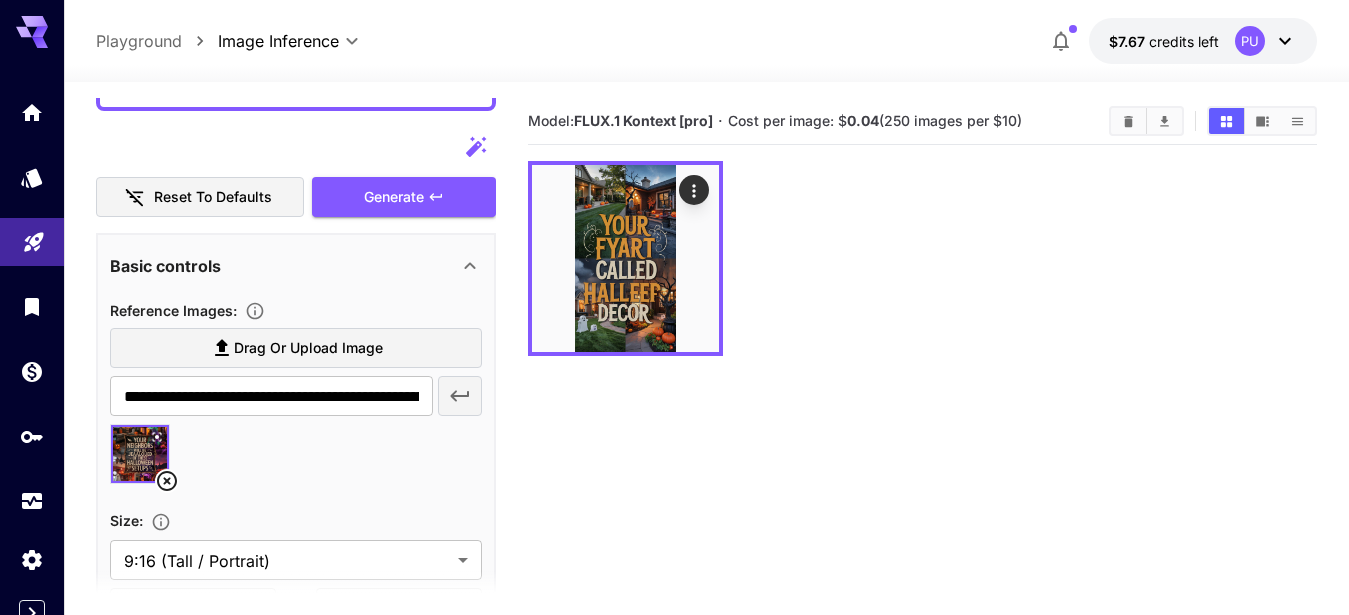 click at bounding box center [1128, 121] 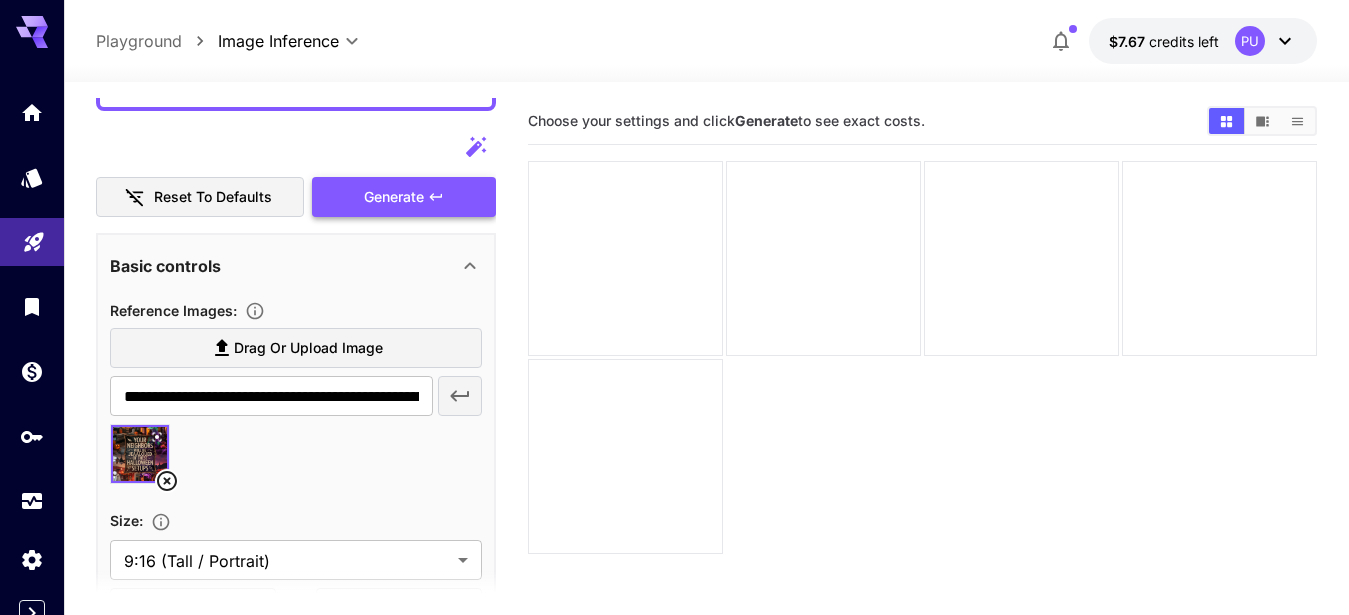 click on "Generate" at bounding box center (404, 197) 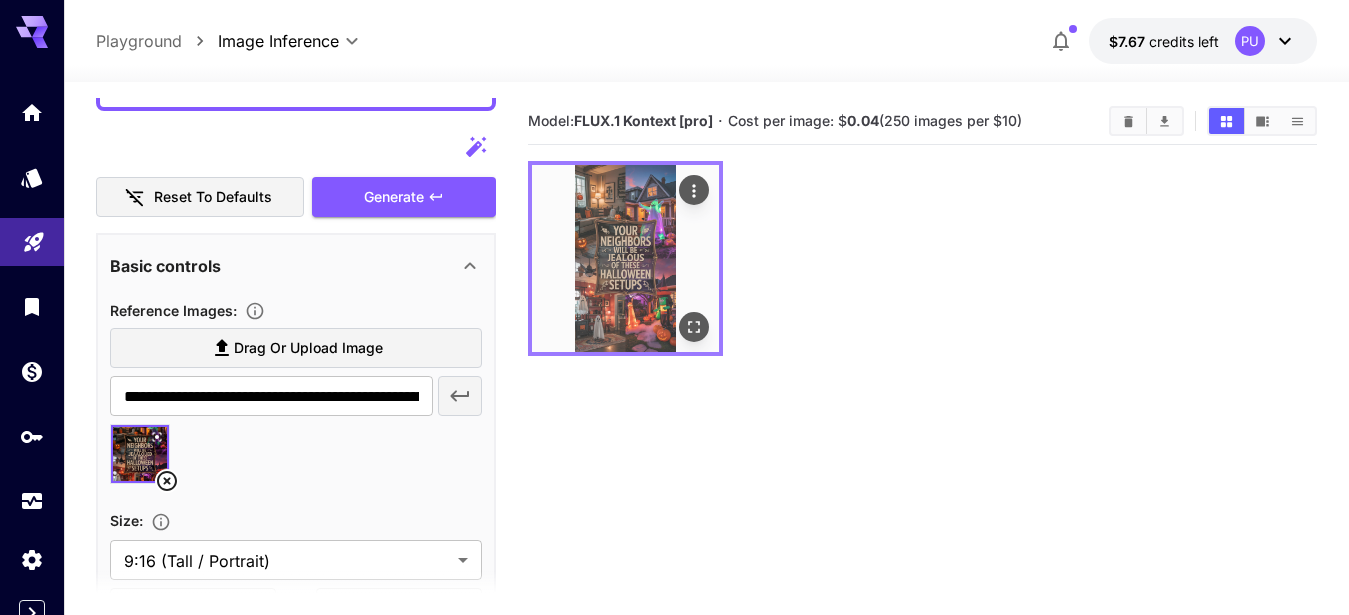 click 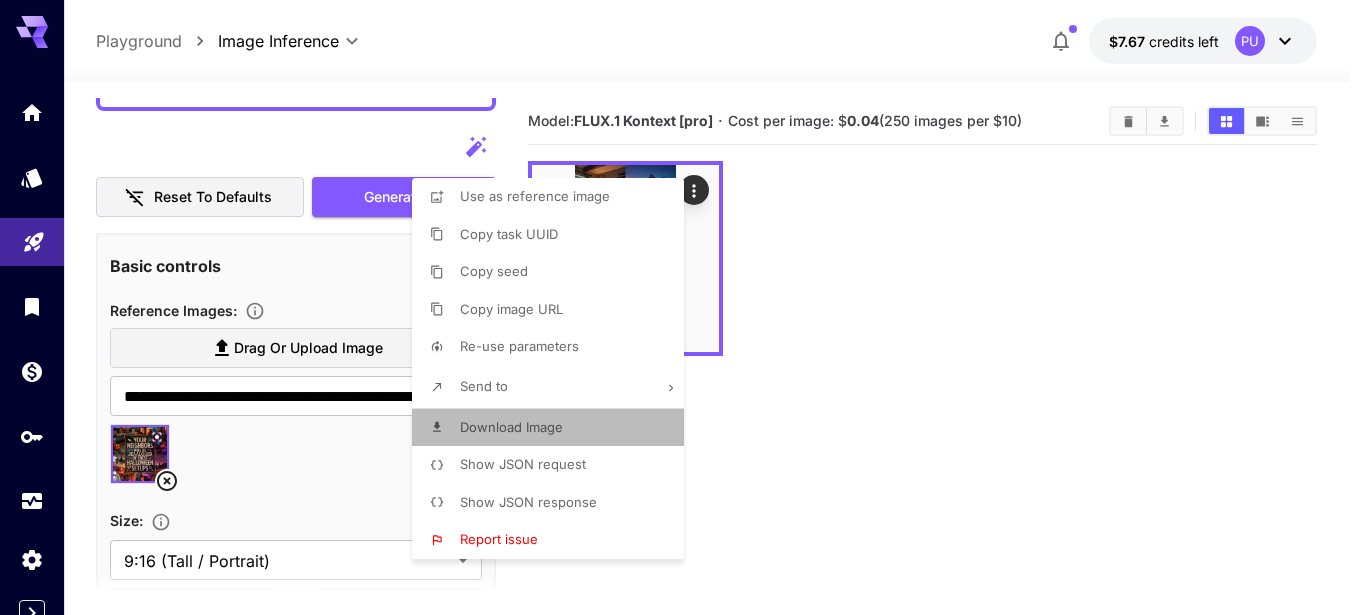 click on "Download Image" at bounding box center (511, 427) 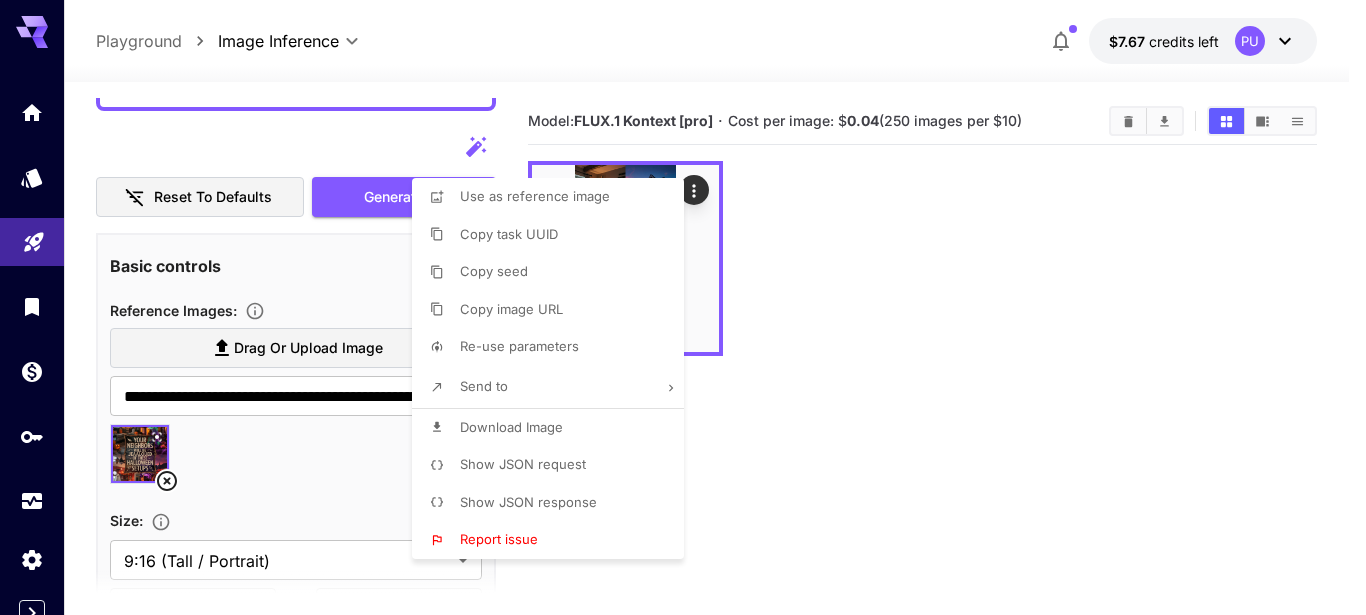 click at bounding box center (683, 307) 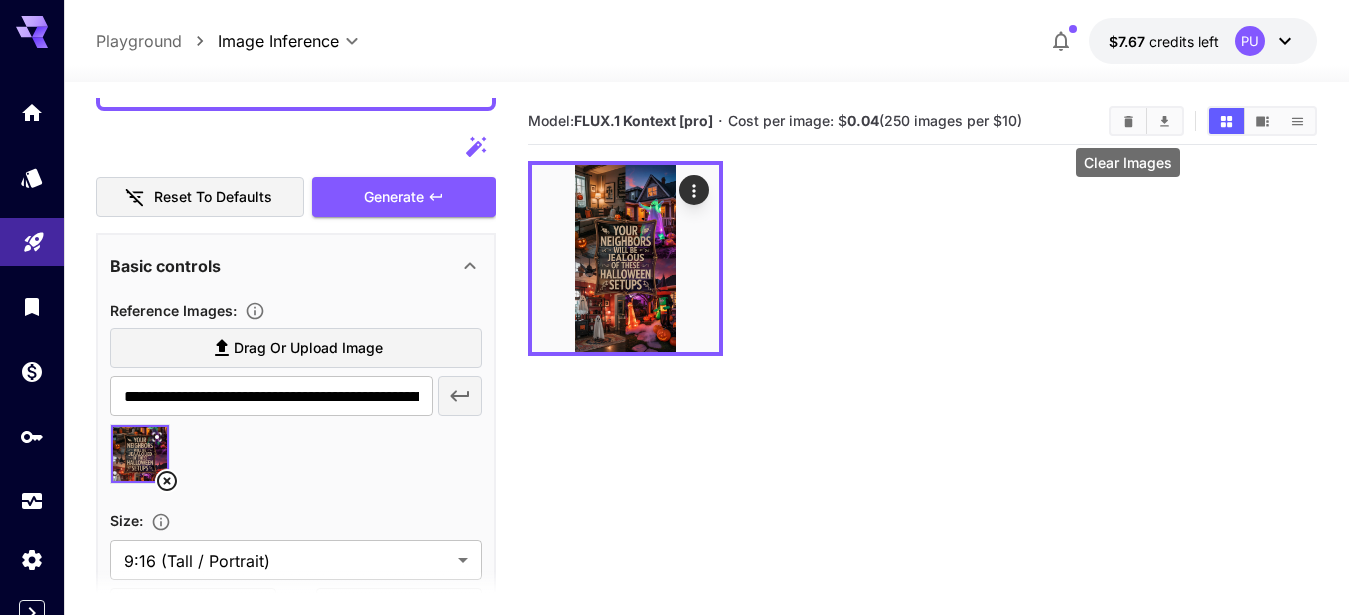 click 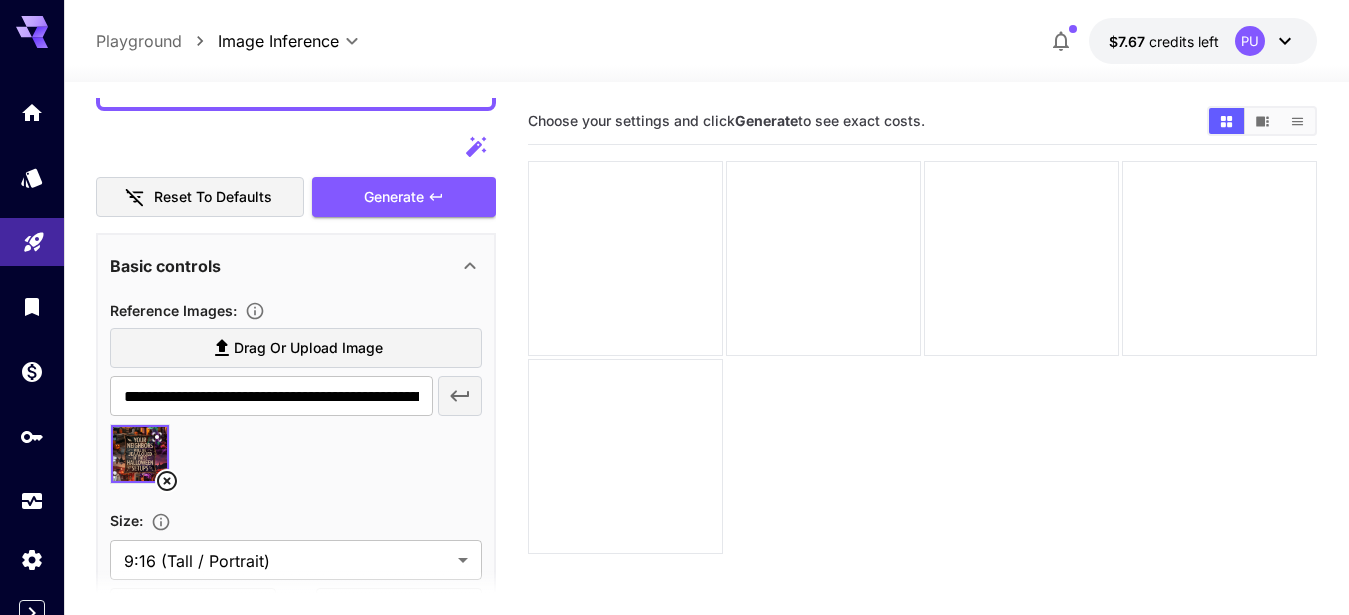 click 